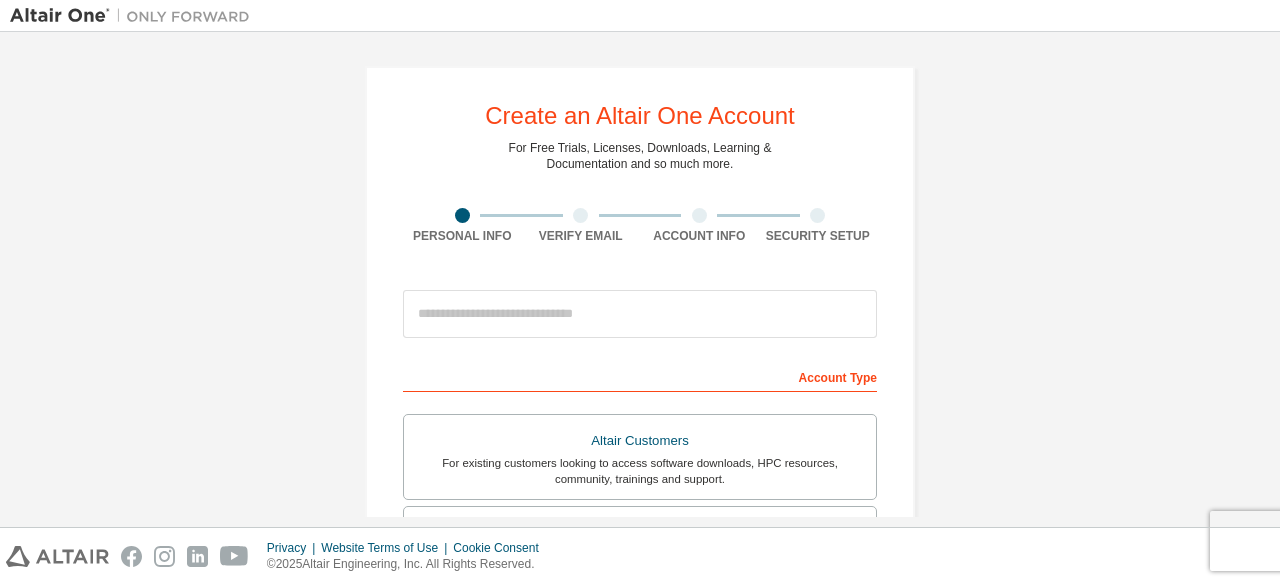 scroll, scrollTop: 0, scrollLeft: 0, axis: both 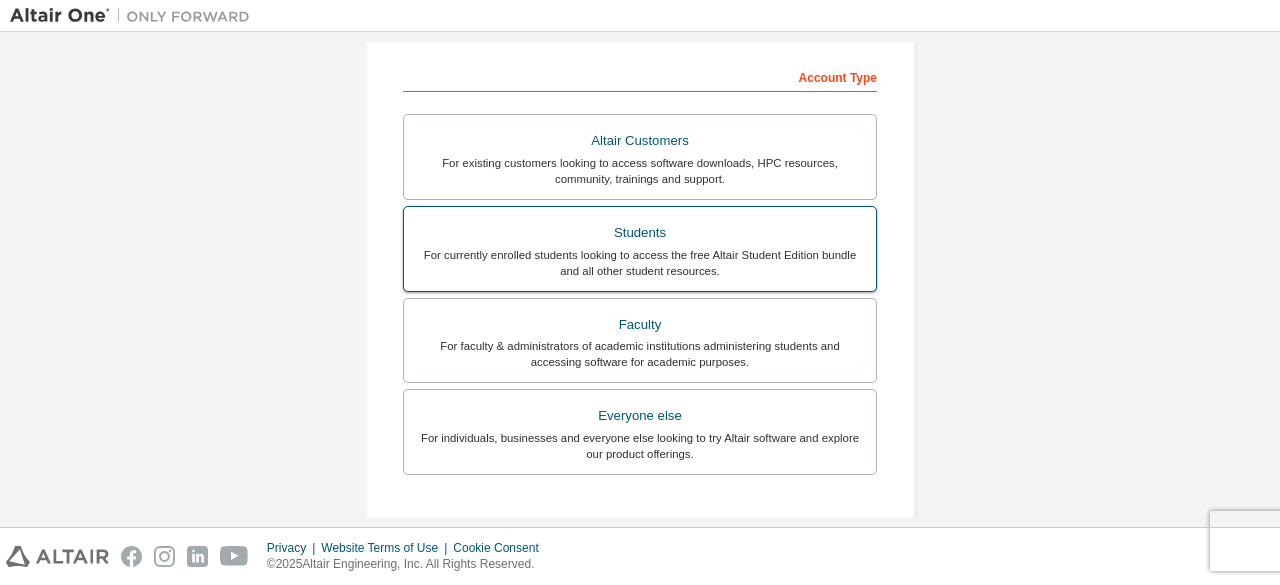 click on "For currently enrolled students looking to access the free Altair Student Edition bundle and all other student resources." at bounding box center (640, 263) 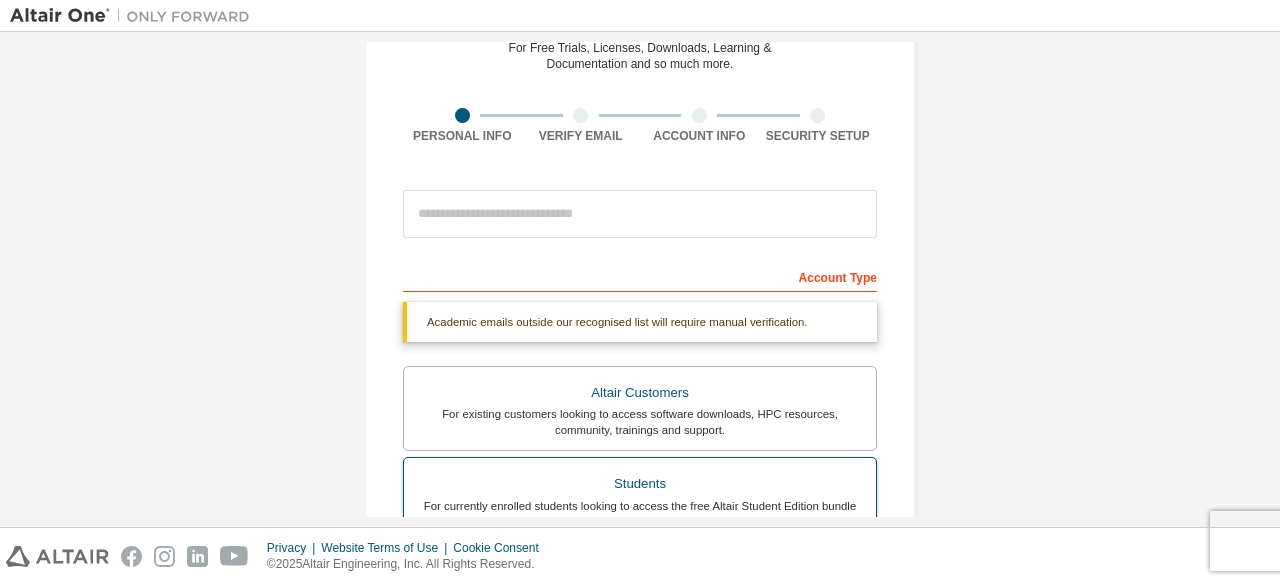 scroll, scrollTop: 0, scrollLeft: 0, axis: both 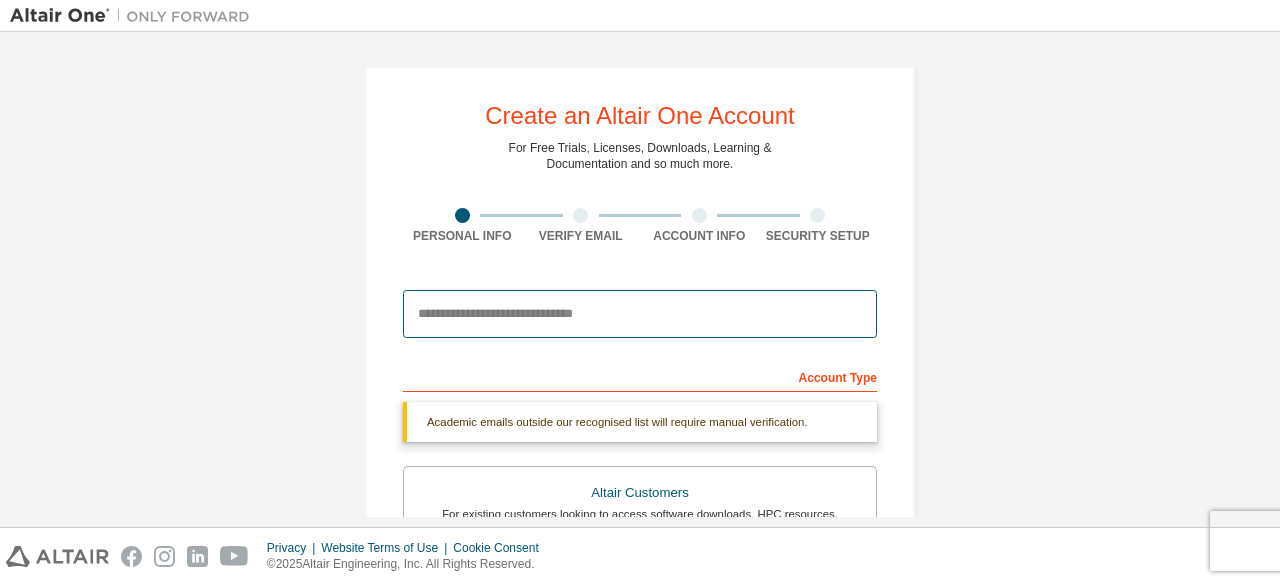 click at bounding box center (640, 314) 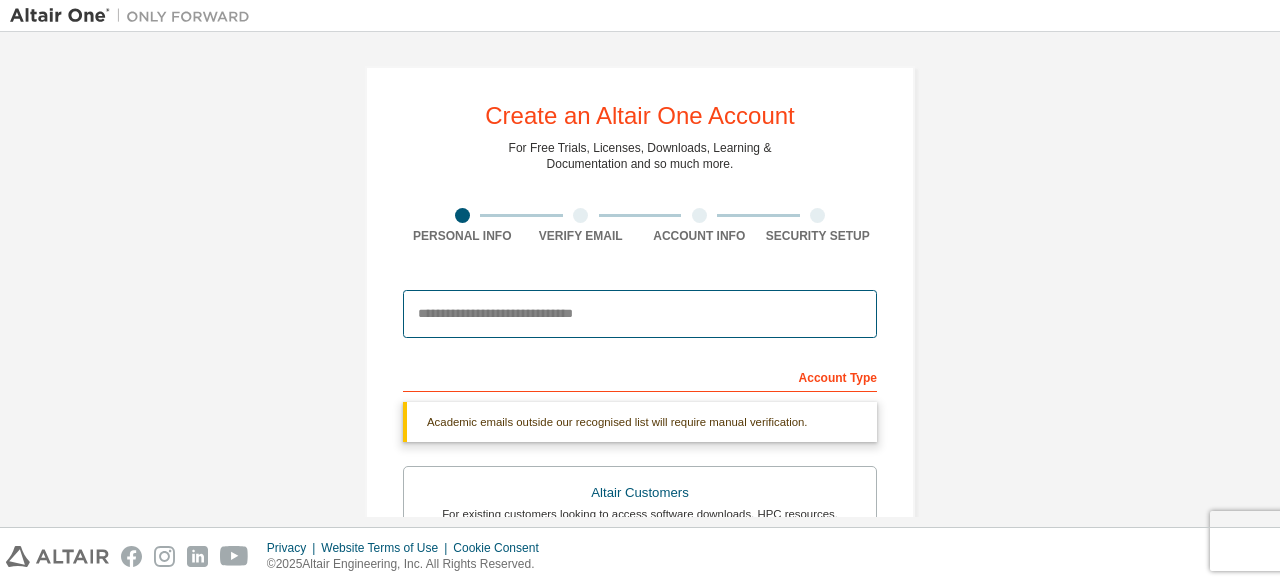 type on "**********" 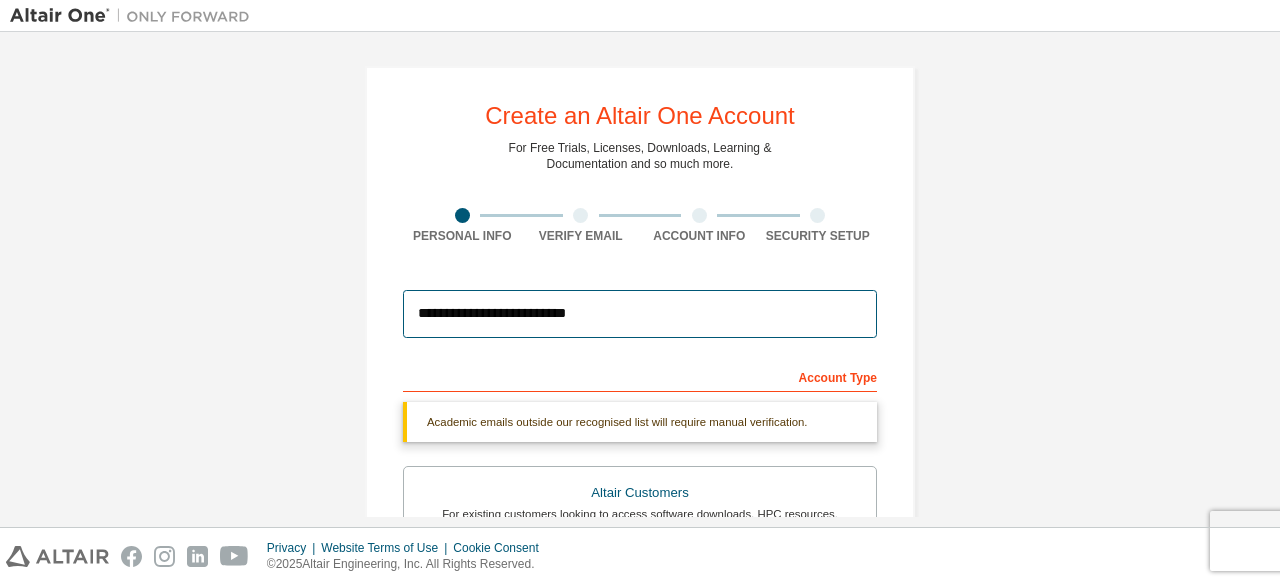 type on "*********" 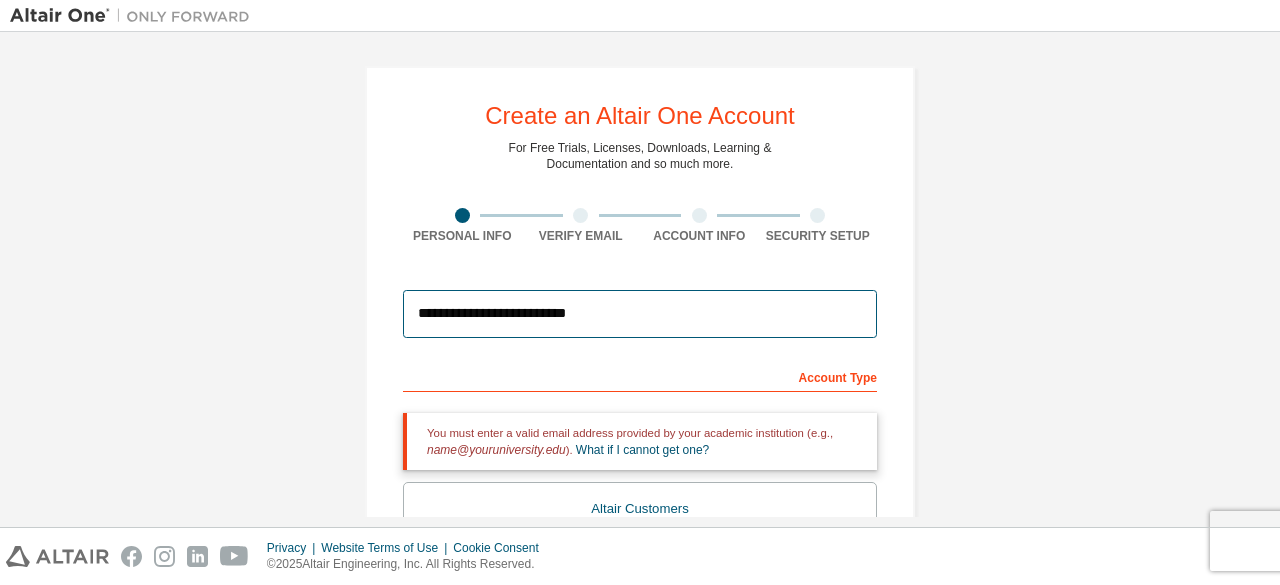 click on "**********" at bounding box center [640, 314] 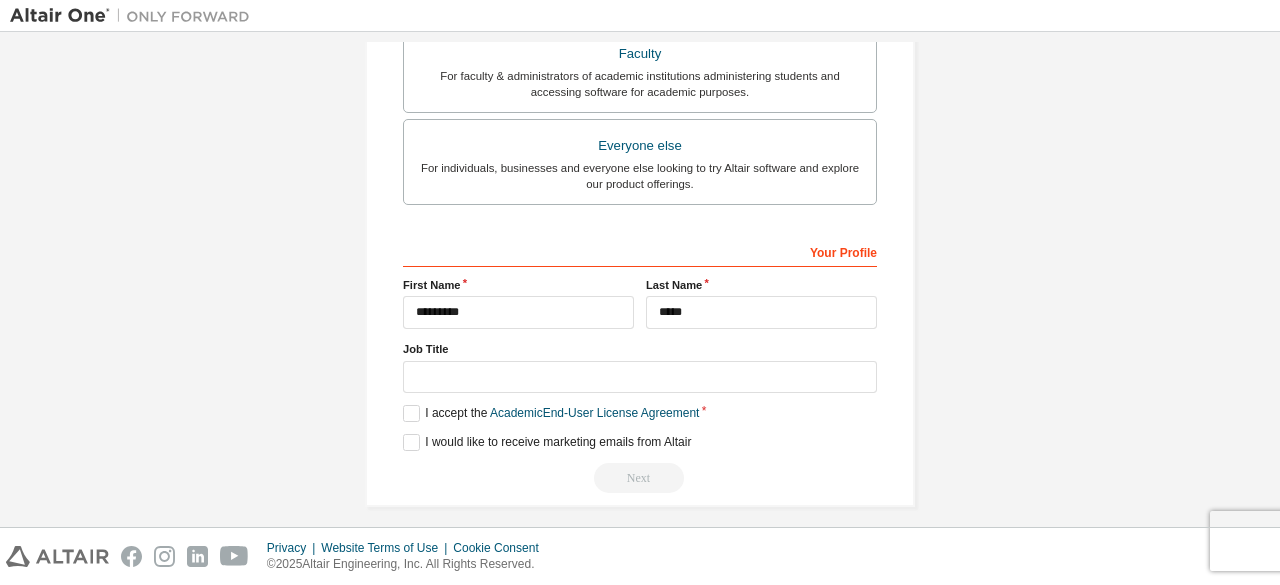 scroll, scrollTop: 646, scrollLeft: 0, axis: vertical 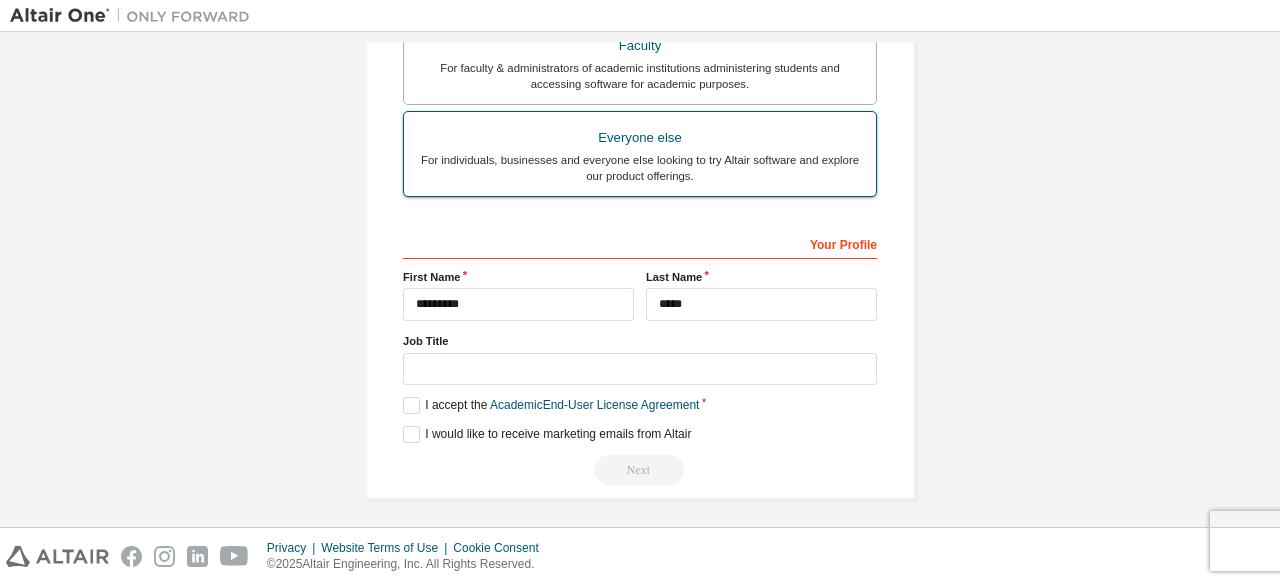 click on "For individuals, businesses and everyone else looking to try Altair software and explore our product offerings." at bounding box center (640, 168) 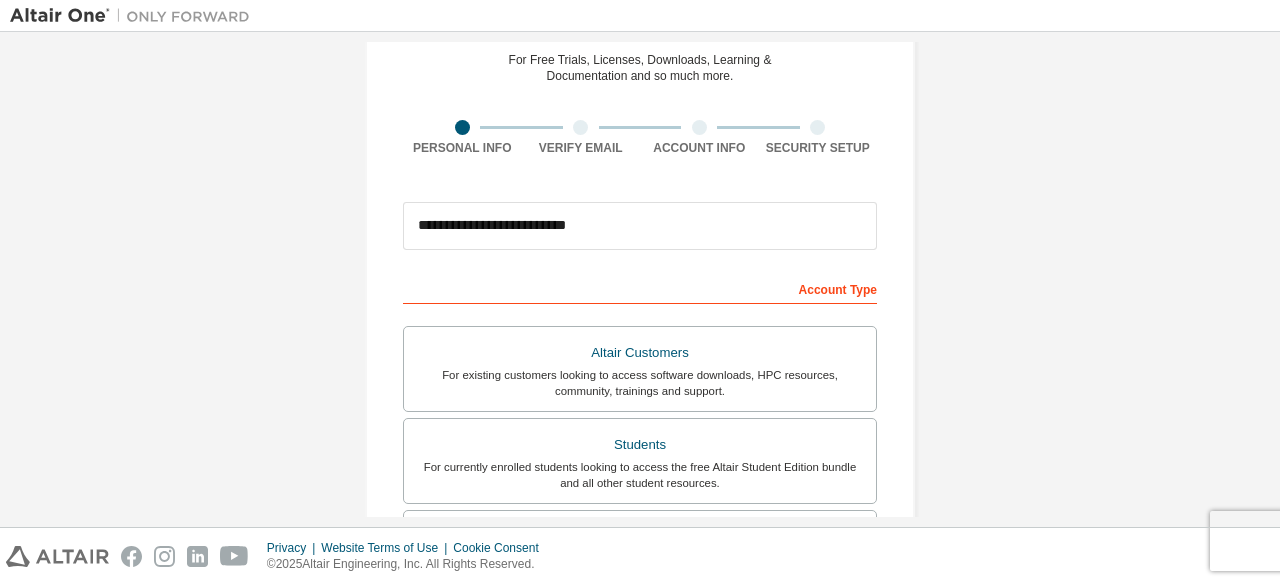 scroll, scrollTop: 0, scrollLeft: 0, axis: both 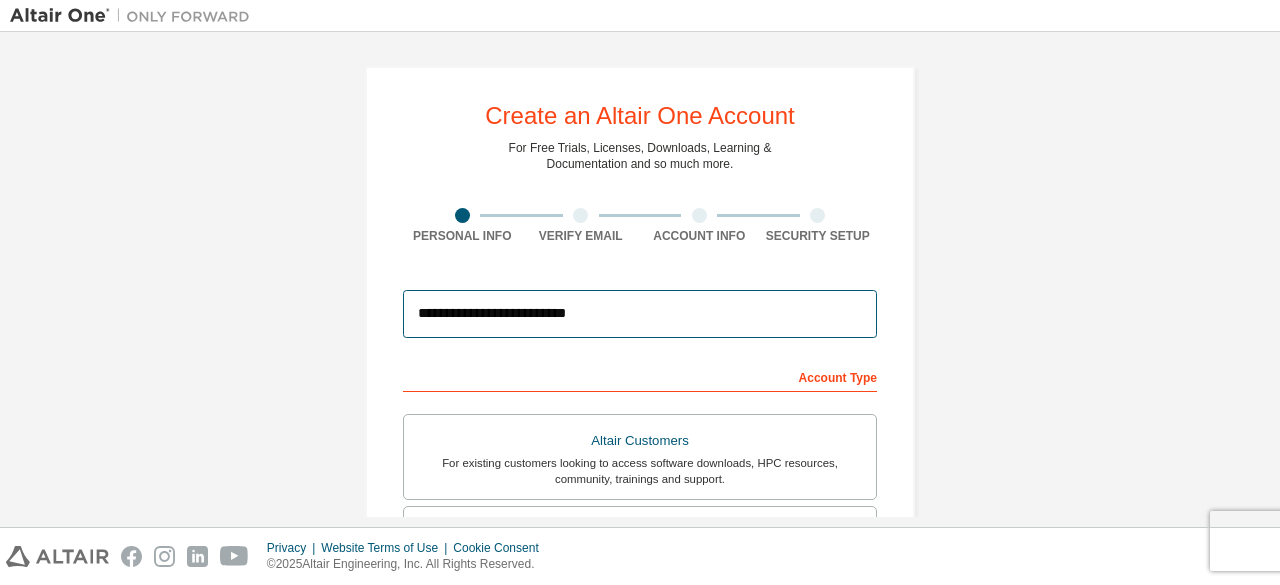 click on "**********" at bounding box center (640, 314) 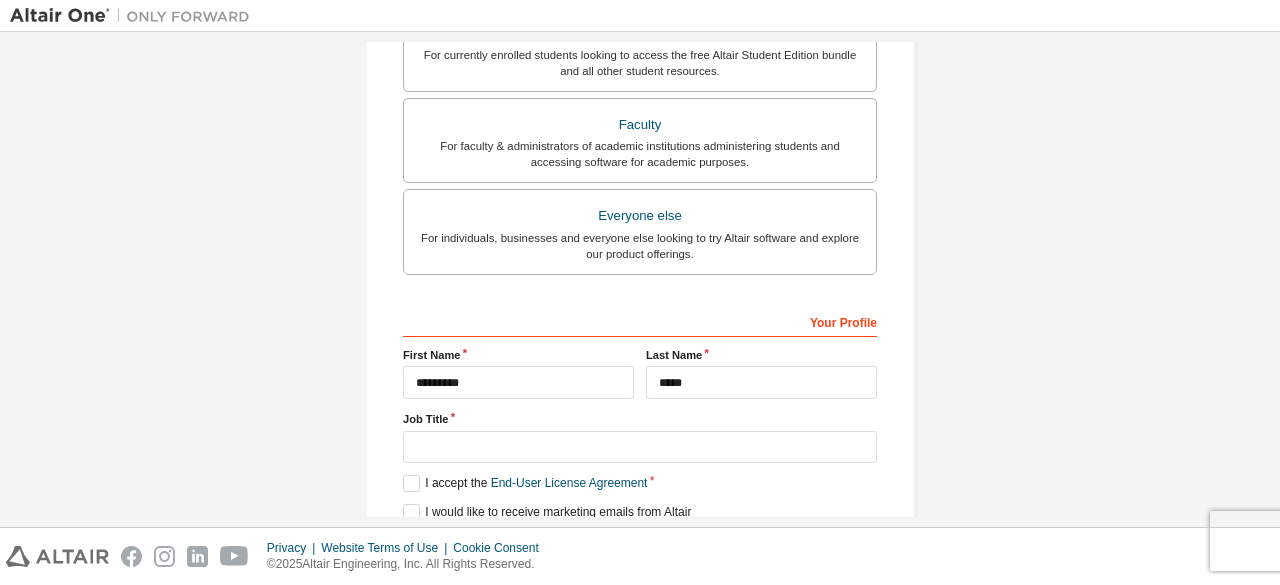 scroll, scrollTop: 578, scrollLeft: 0, axis: vertical 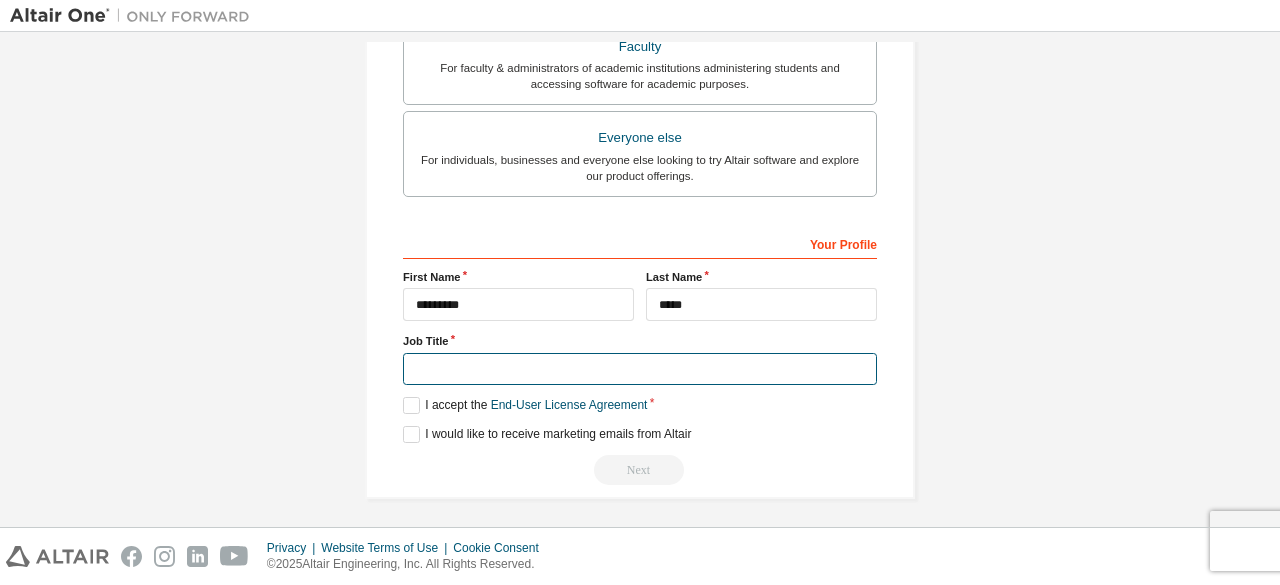 click at bounding box center [640, 369] 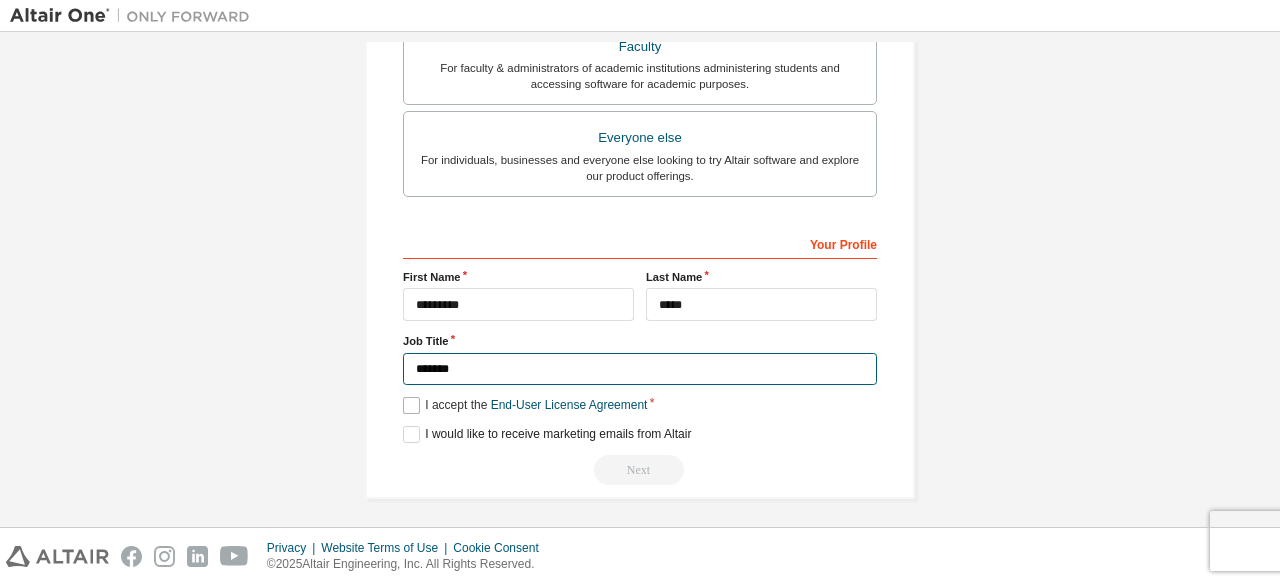 type on "*******" 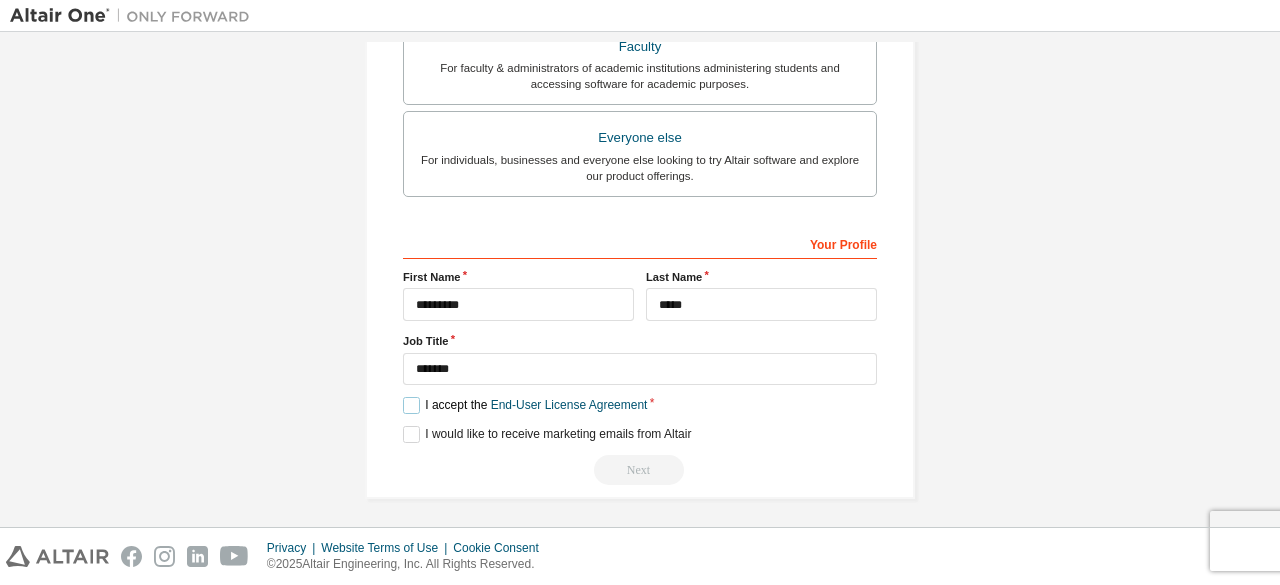 click on "I accept the    End-User License Agreement" at bounding box center [525, 405] 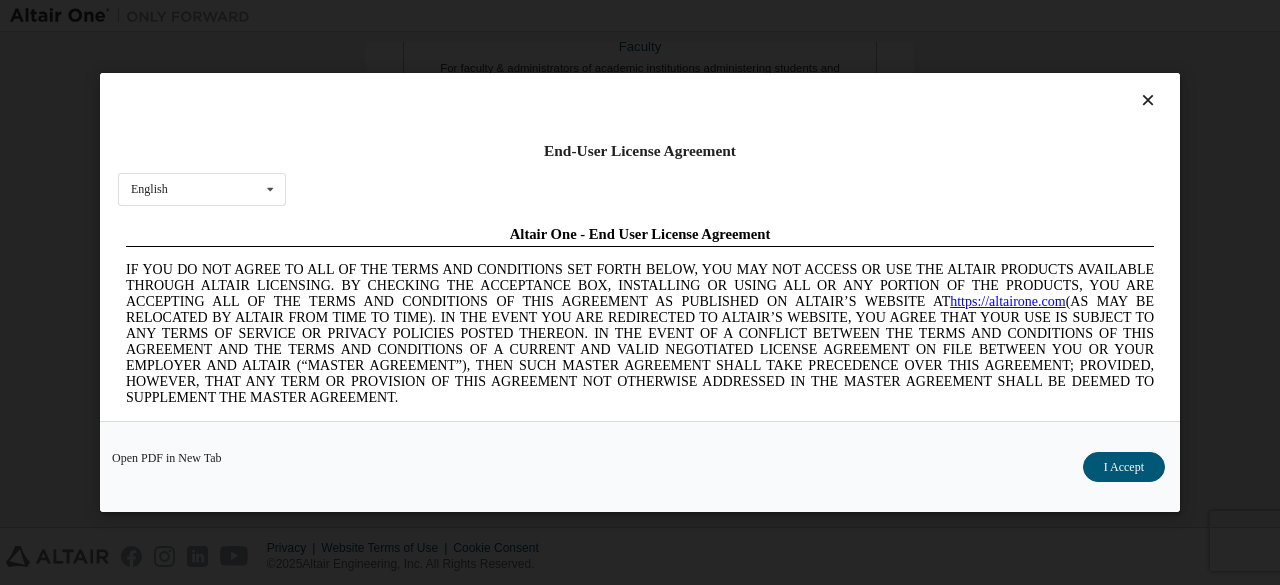 scroll, scrollTop: 0, scrollLeft: 0, axis: both 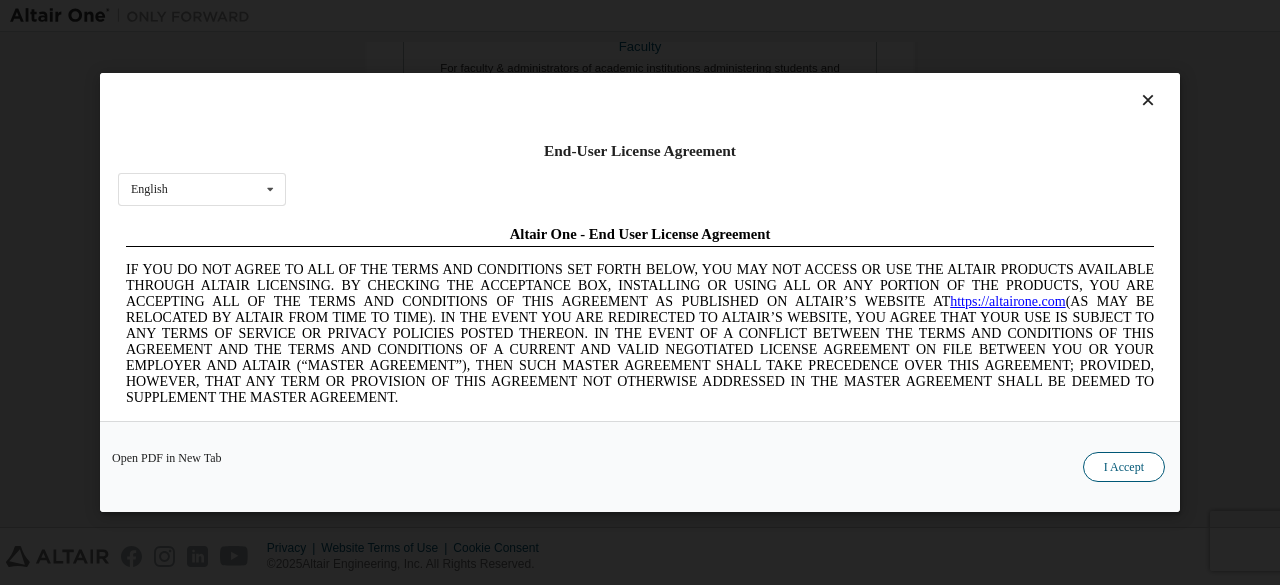 click on "I Accept" at bounding box center [1124, 467] 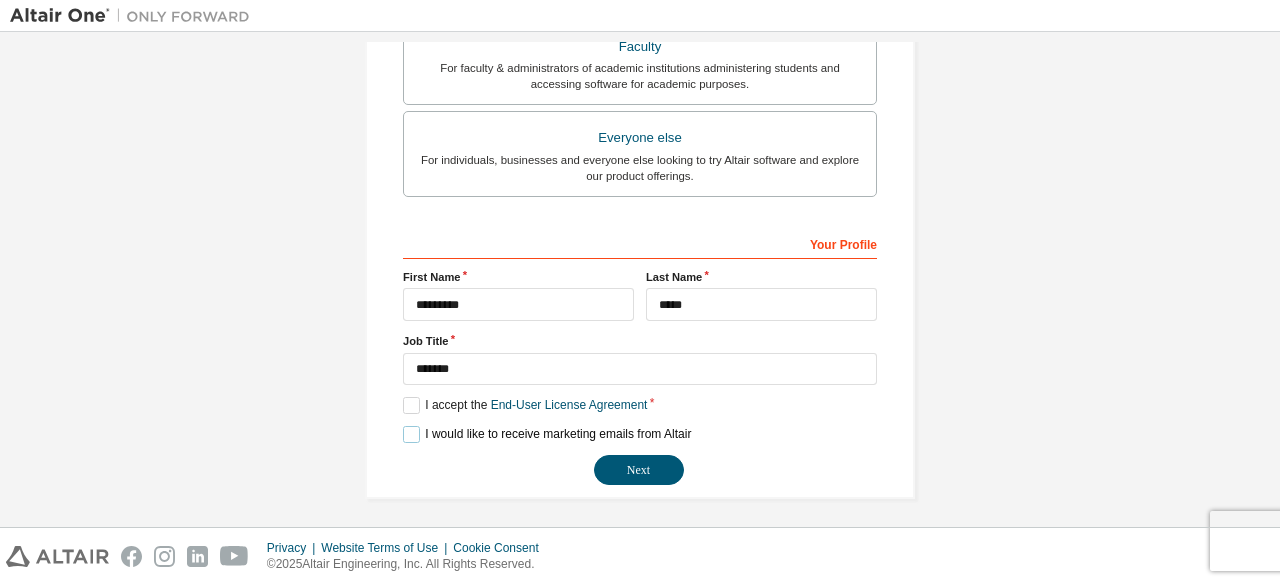 click on "I would like to receive marketing emails from Altair" at bounding box center [547, 434] 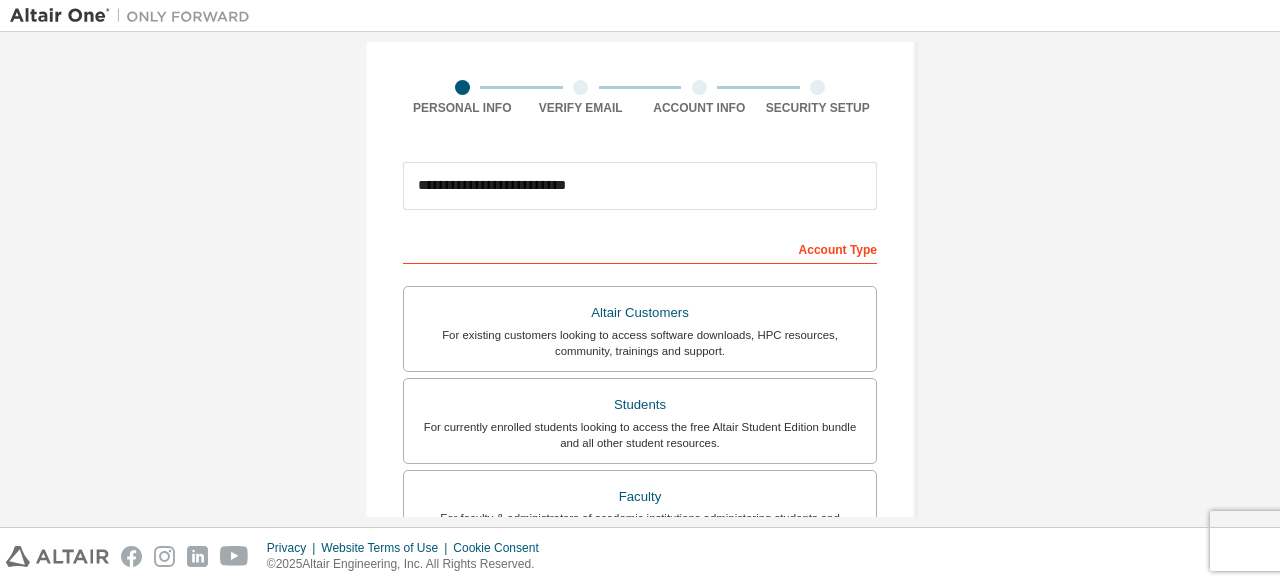 scroll, scrollTop: 0, scrollLeft: 0, axis: both 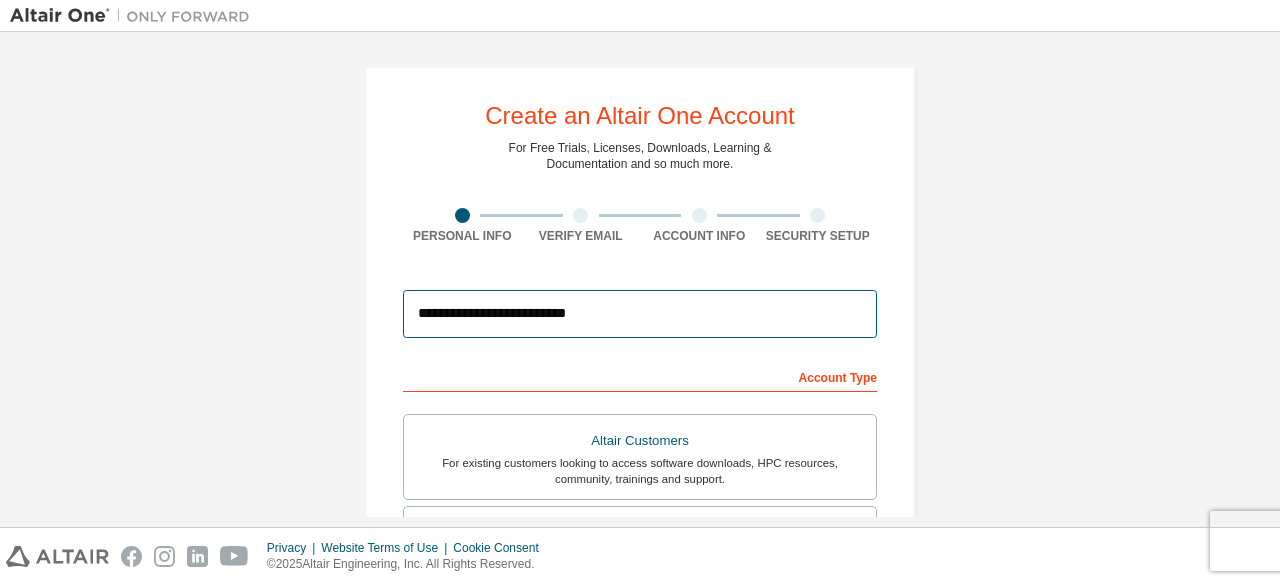 drag, startPoint x: 714, startPoint y: 319, endPoint x: 342, endPoint y: 314, distance: 372.0336 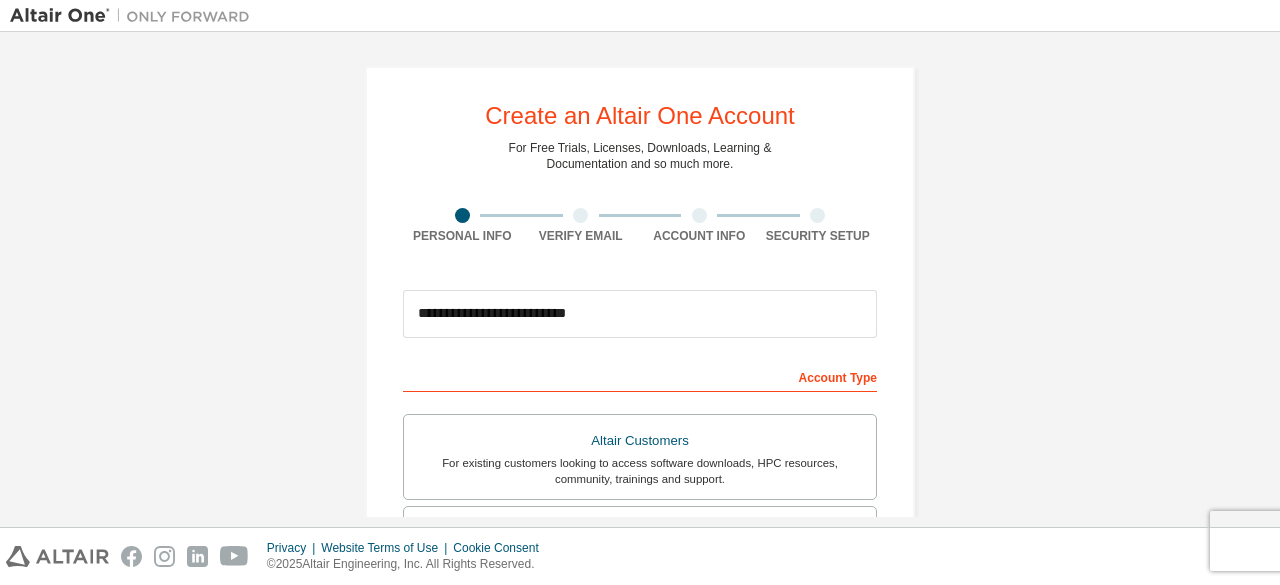 click on "**********" at bounding box center [640, 571] 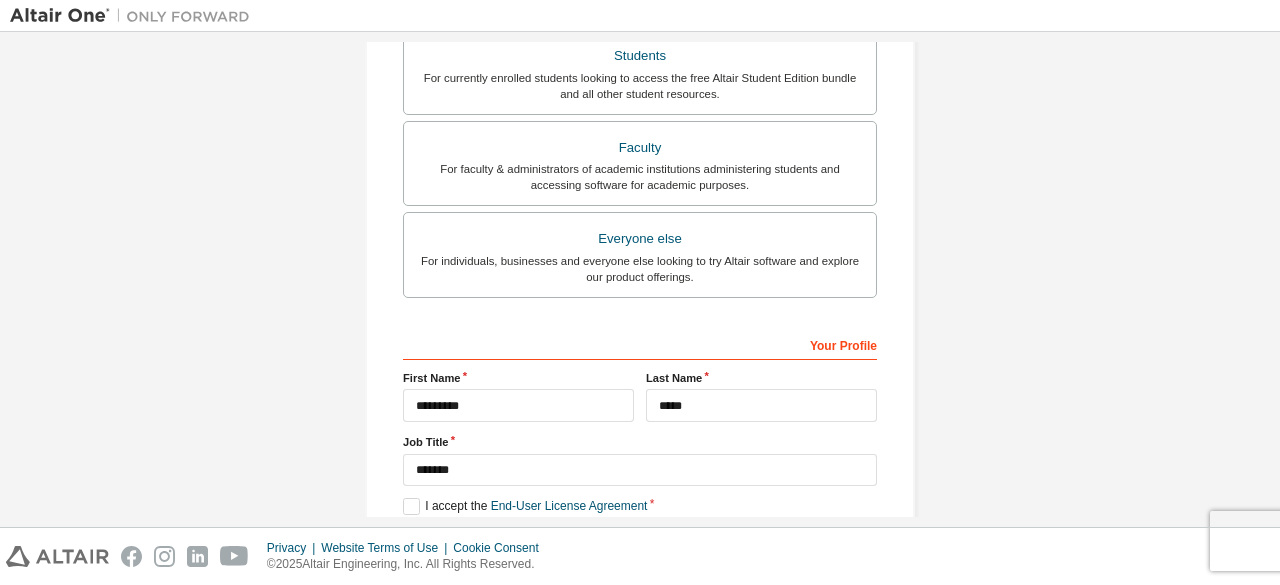 scroll, scrollTop: 578, scrollLeft: 0, axis: vertical 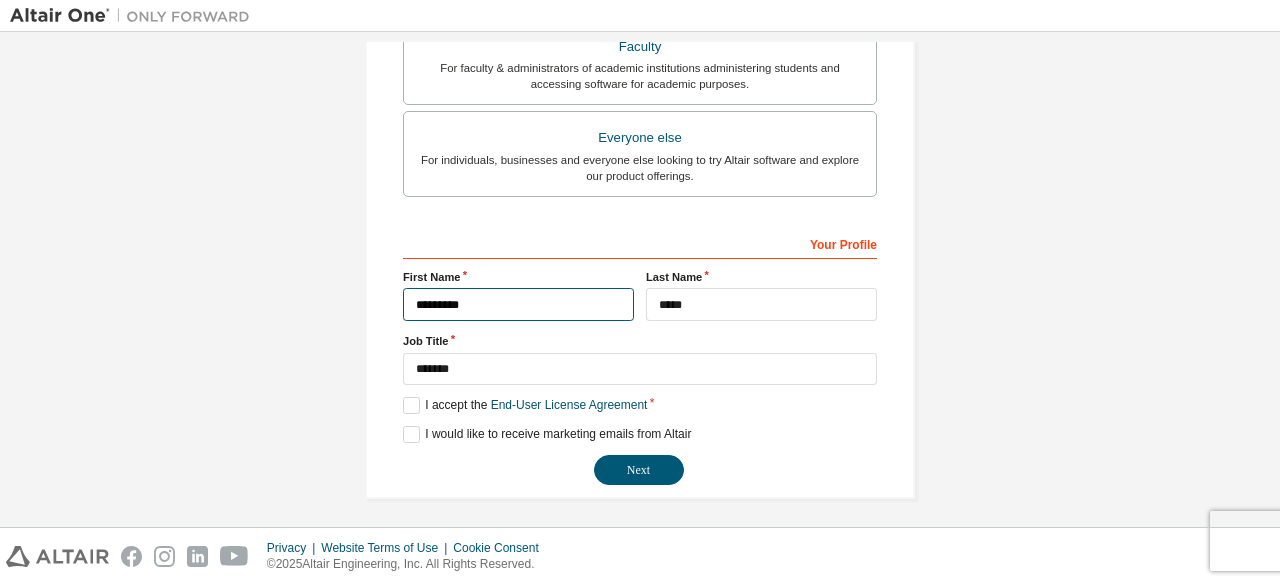 drag, startPoint x: 550, startPoint y: 301, endPoint x: 384, endPoint y: 294, distance: 166.14752 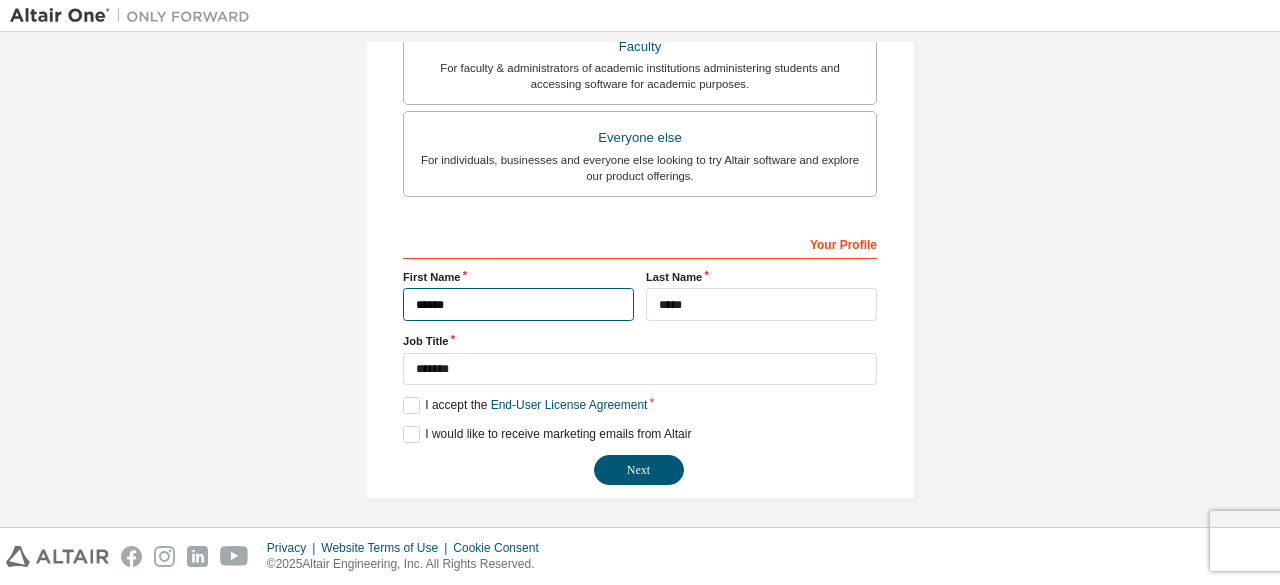 drag, startPoint x: 498, startPoint y: 297, endPoint x: 279, endPoint y: 296, distance: 219.00229 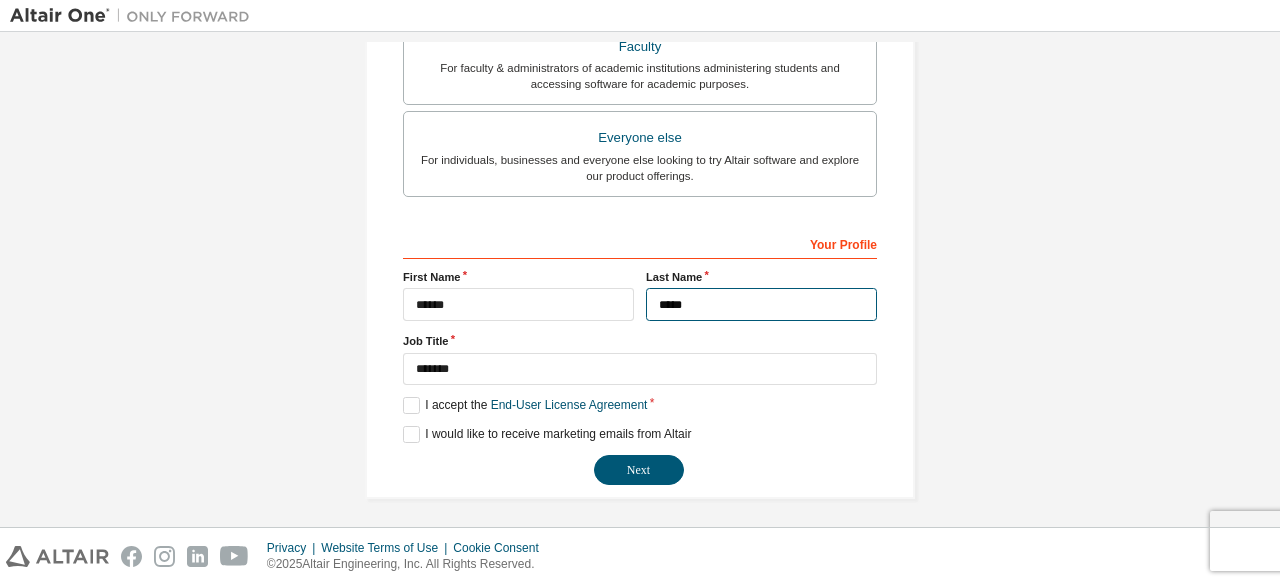 drag, startPoint x: 743, startPoint y: 305, endPoint x: 614, endPoint y: 307, distance: 129.0155 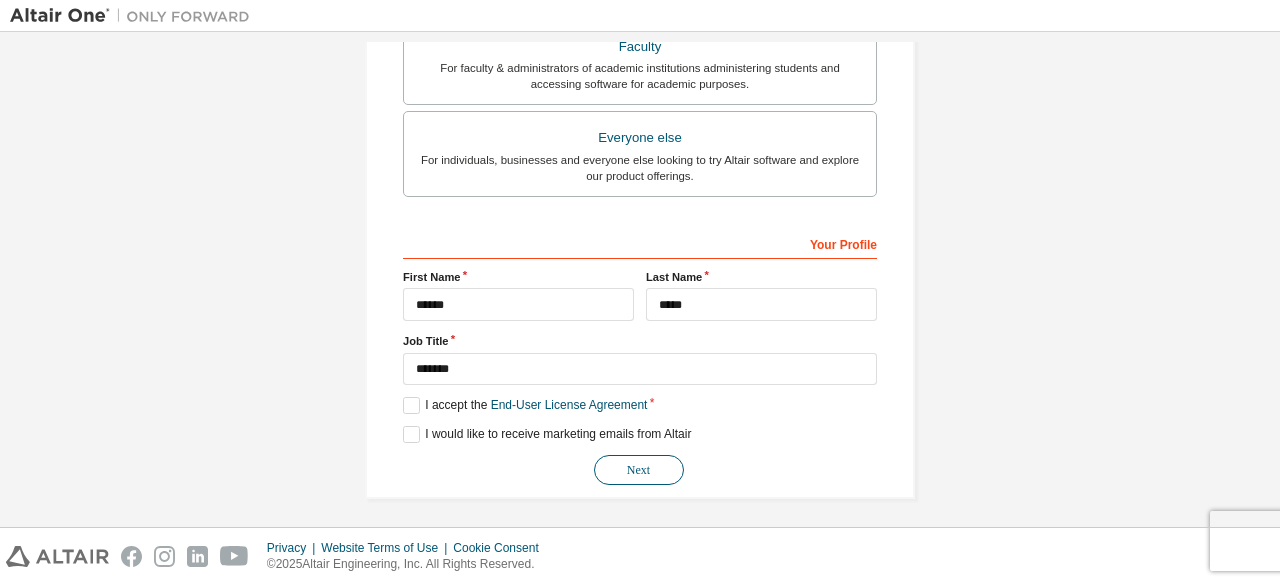 click on "Next" at bounding box center [639, 470] 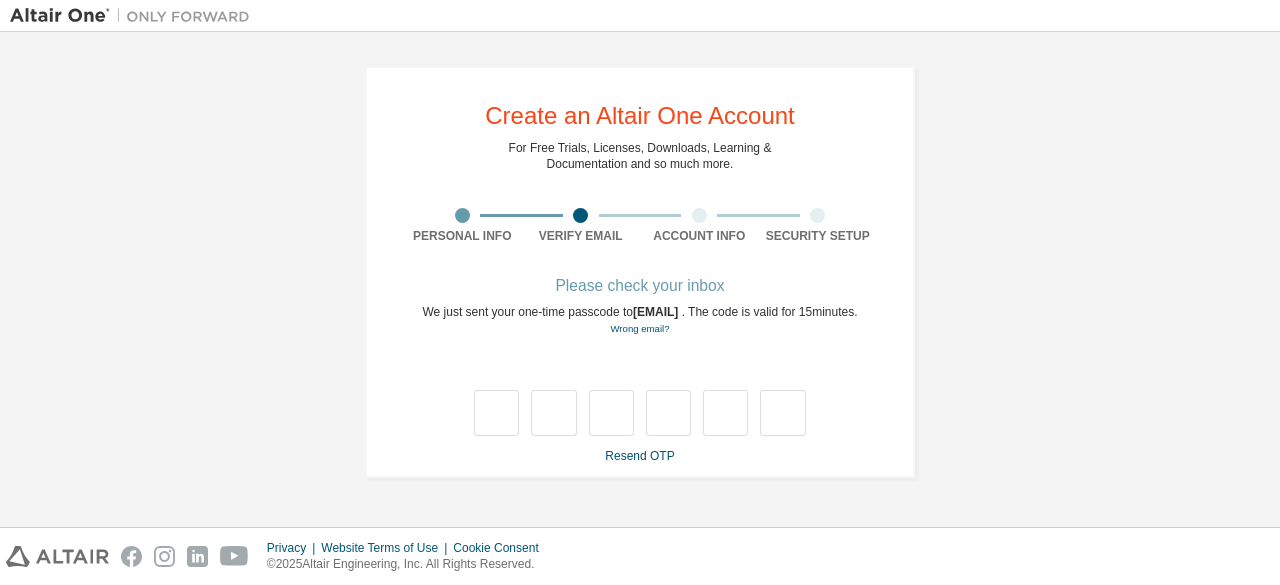 scroll, scrollTop: 0, scrollLeft: 0, axis: both 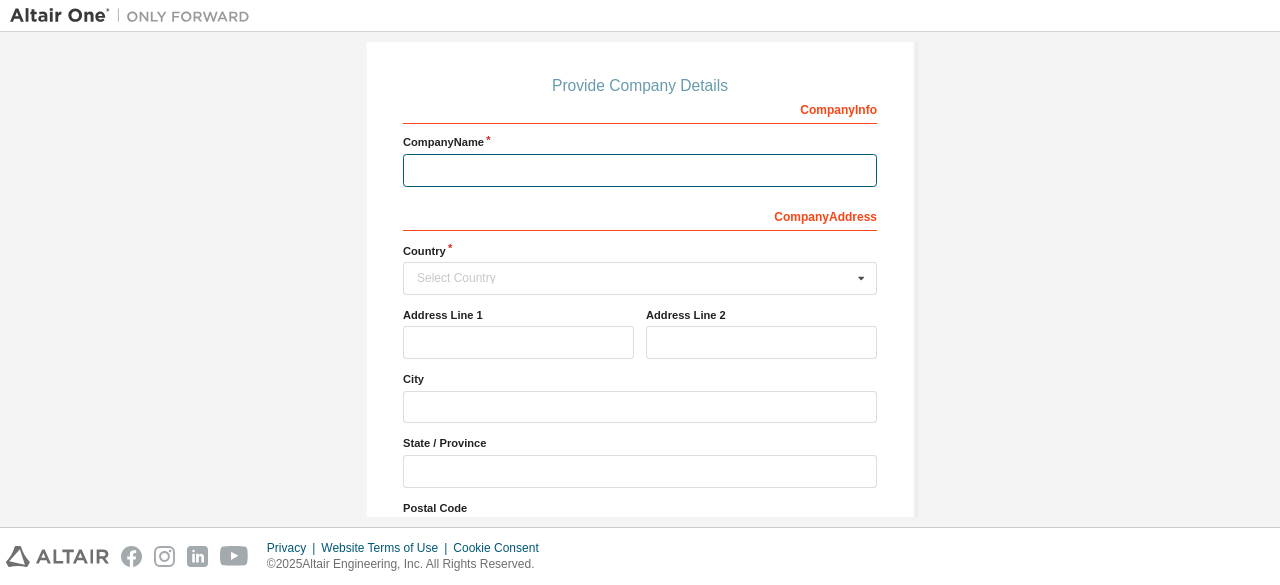 click at bounding box center [640, 170] 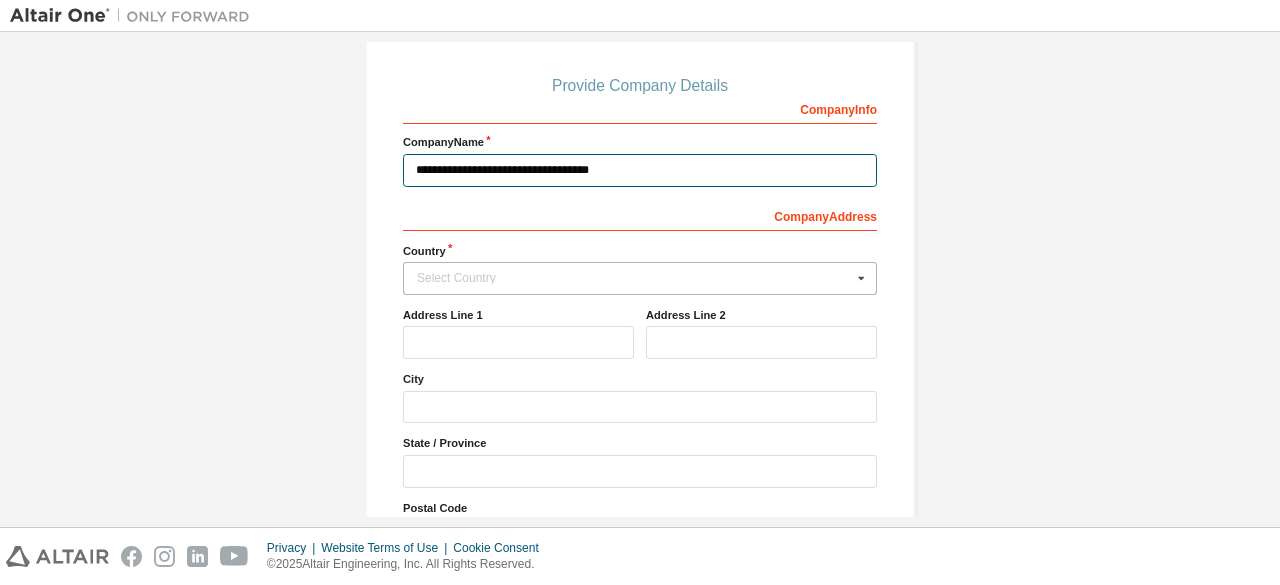 type on "**********" 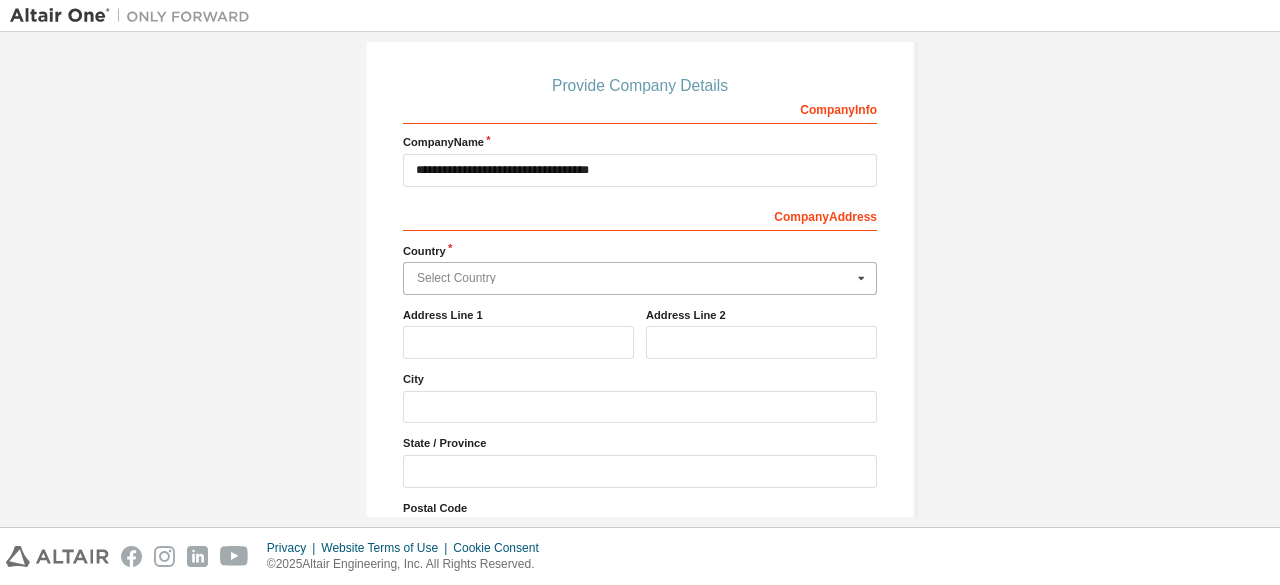 click at bounding box center (641, 278) 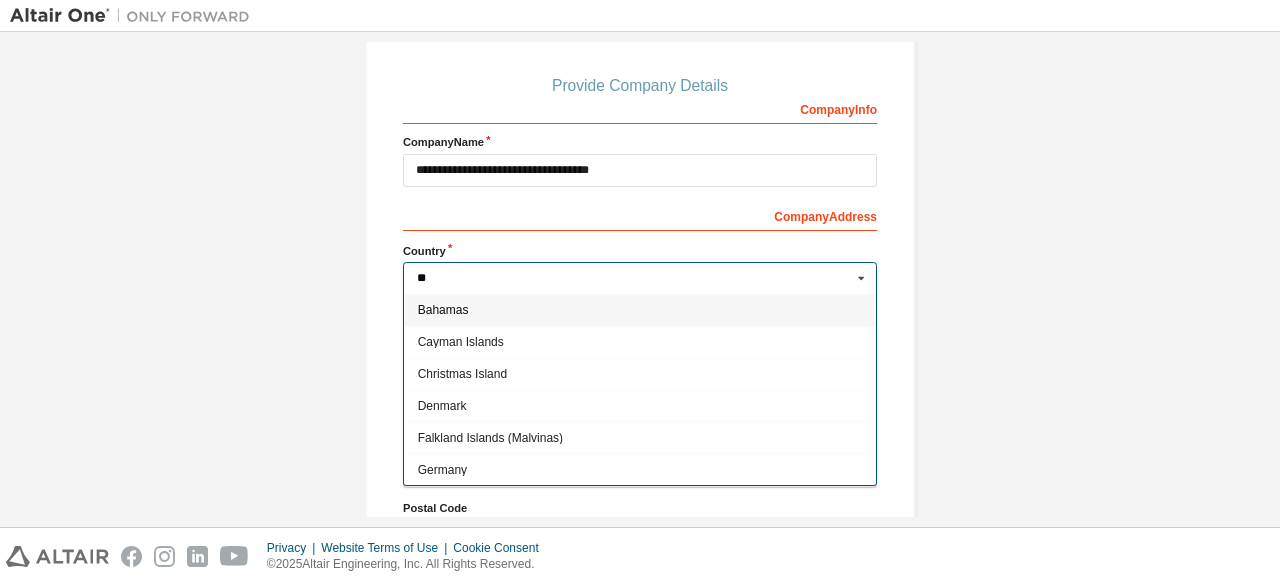 type on "*" 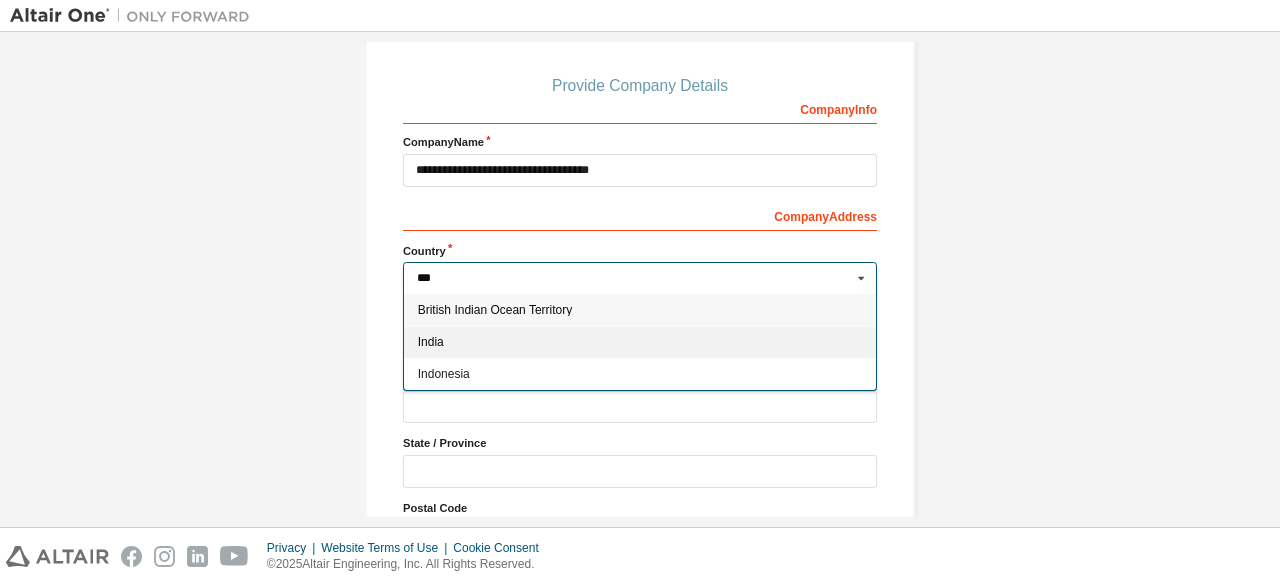 type on "***" 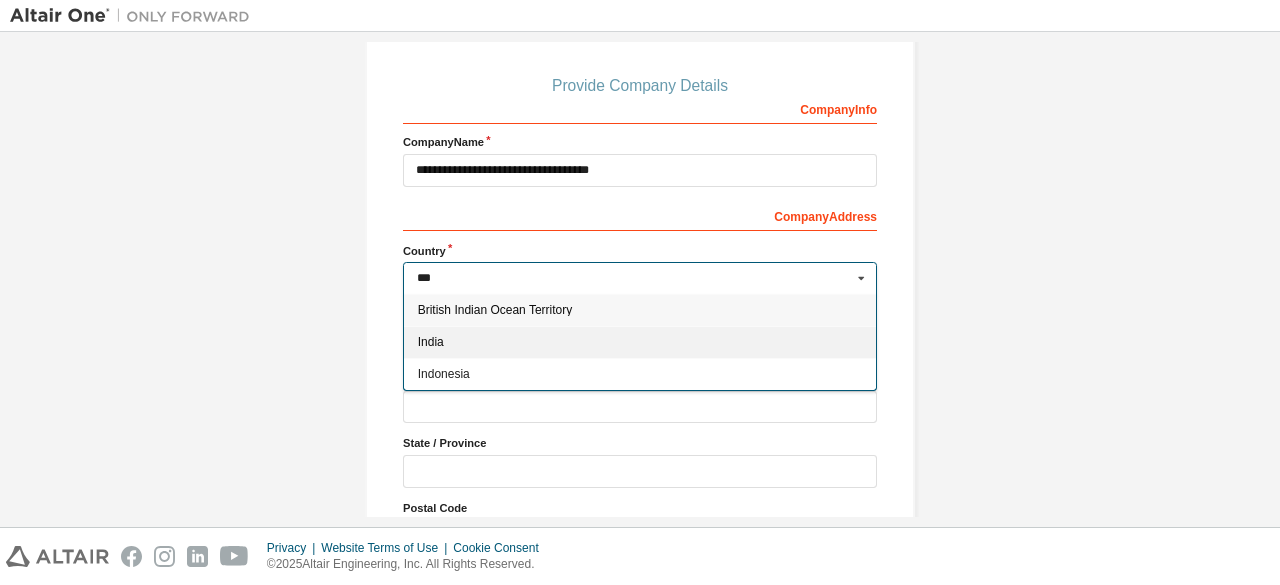click on "India" at bounding box center (640, 342) 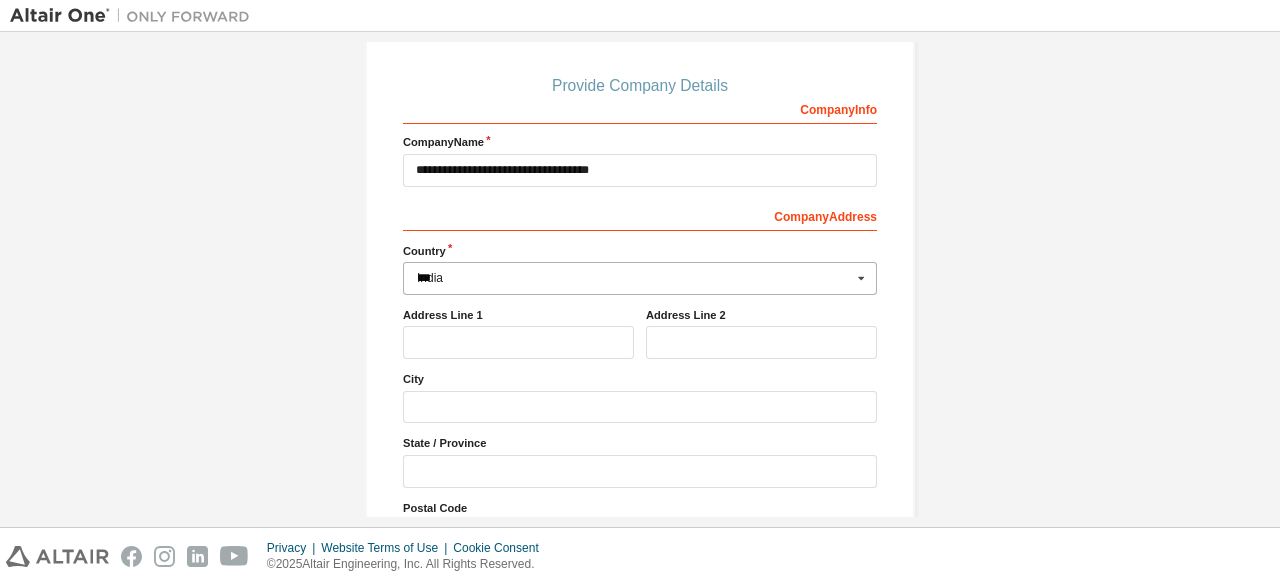 type on "***" 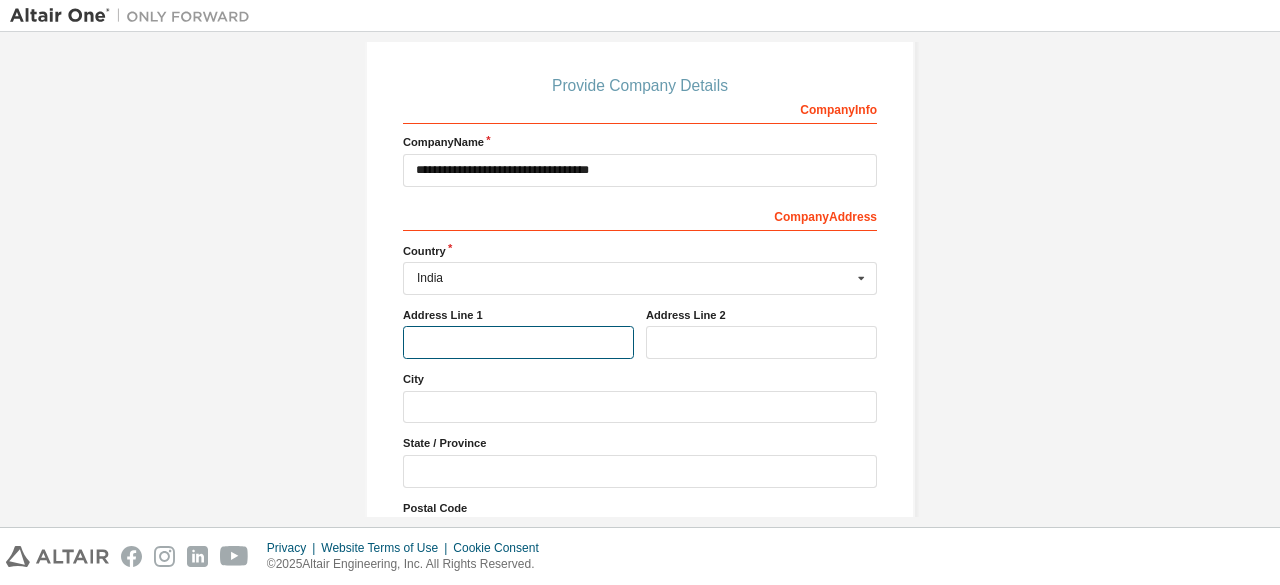 click at bounding box center [518, 342] 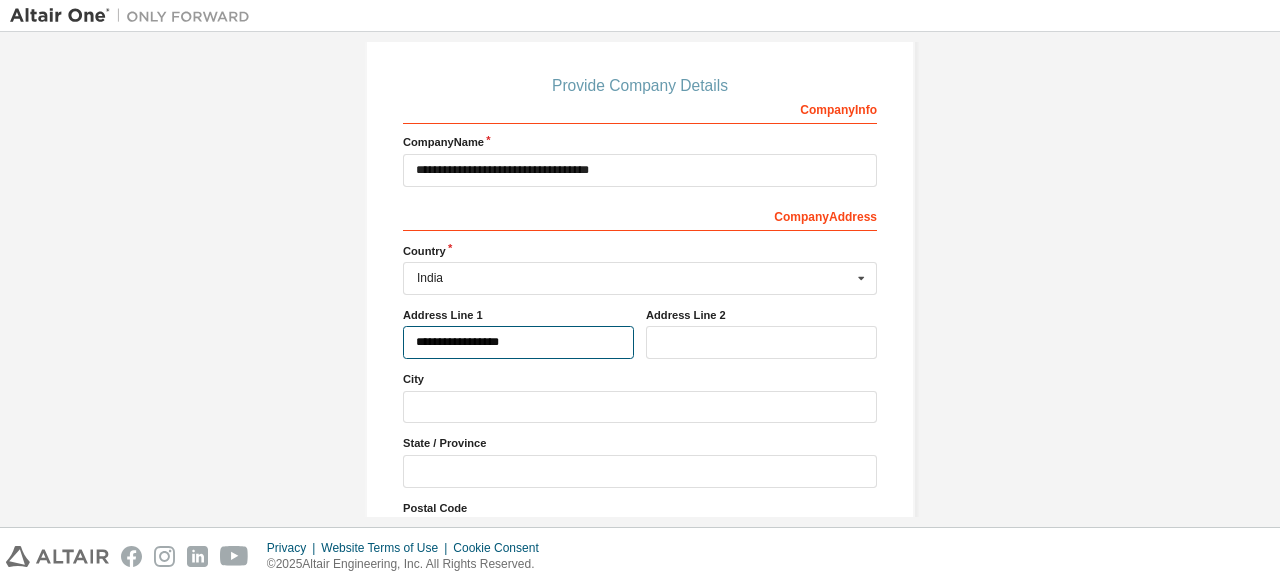 type on "**********" 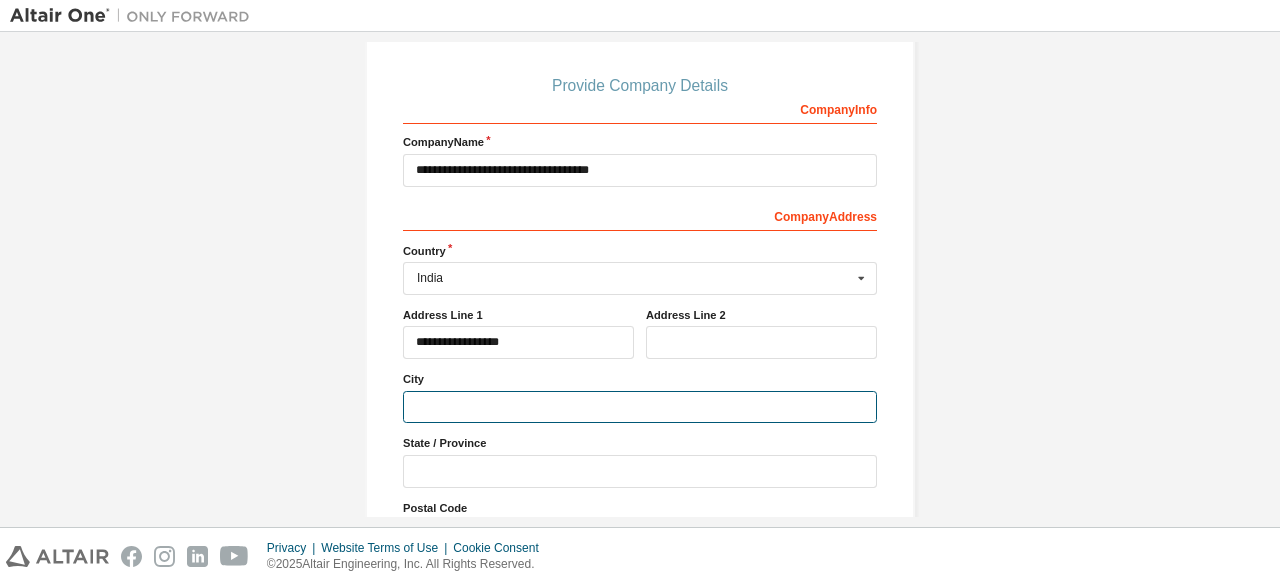 click at bounding box center [640, 407] 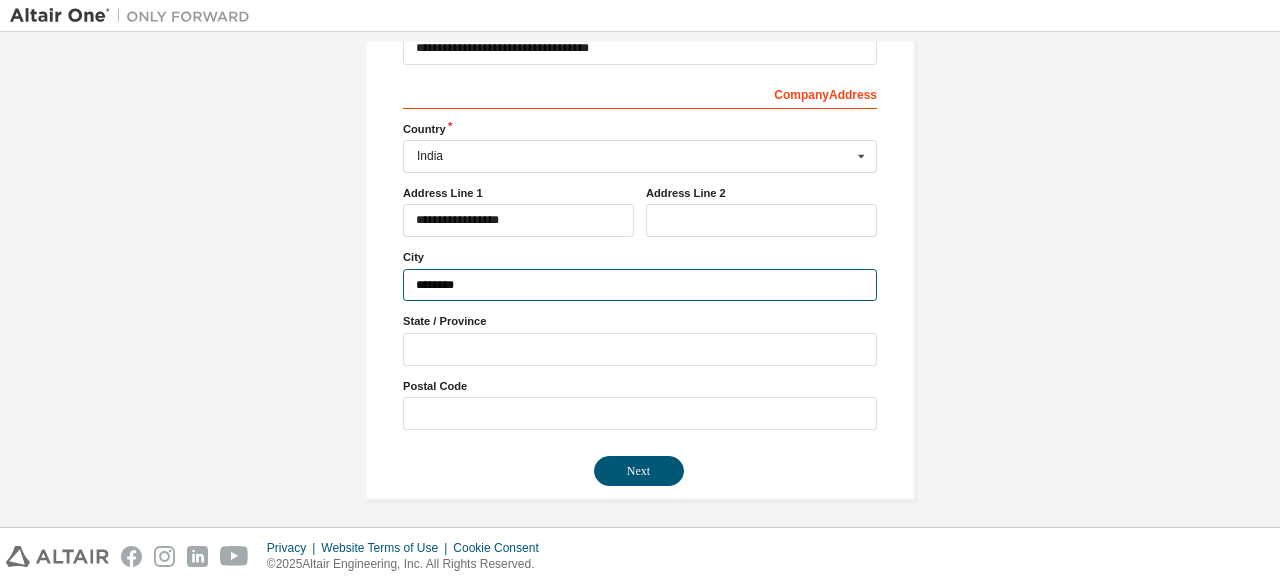 scroll, scrollTop: 323, scrollLeft: 0, axis: vertical 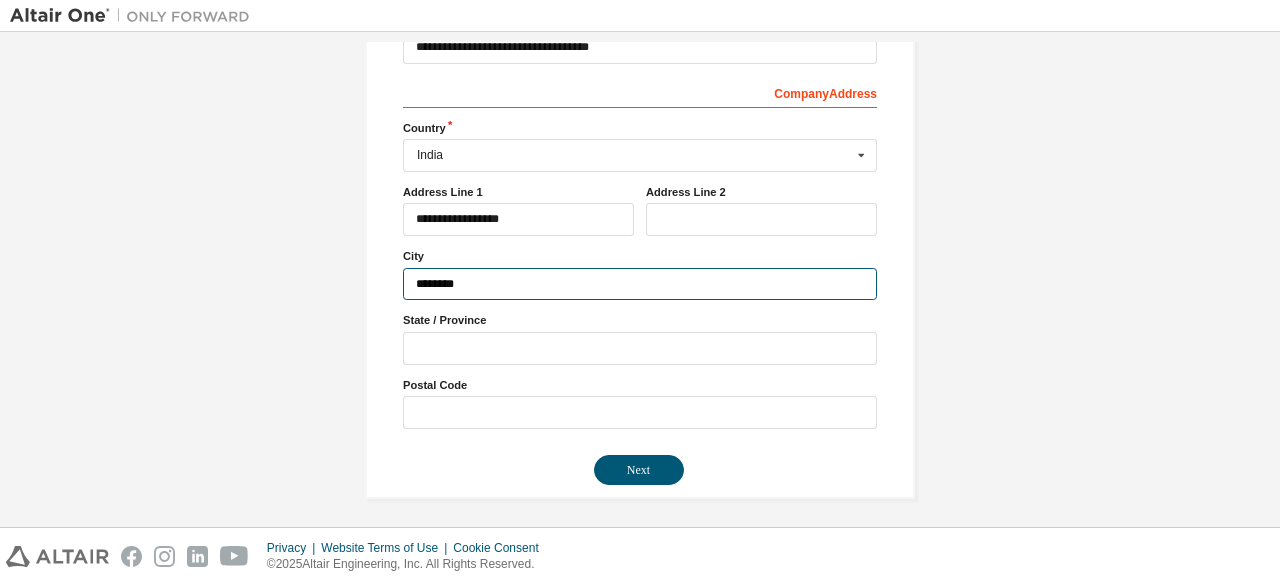 type on "********" 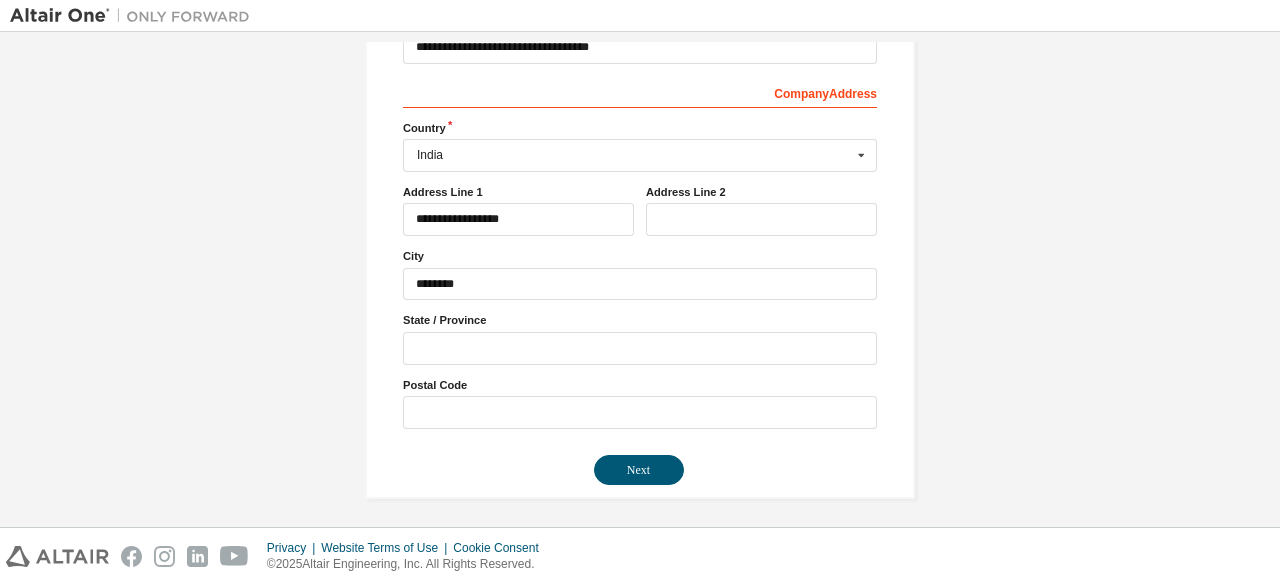 click on "**********" at bounding box center [640, 199] 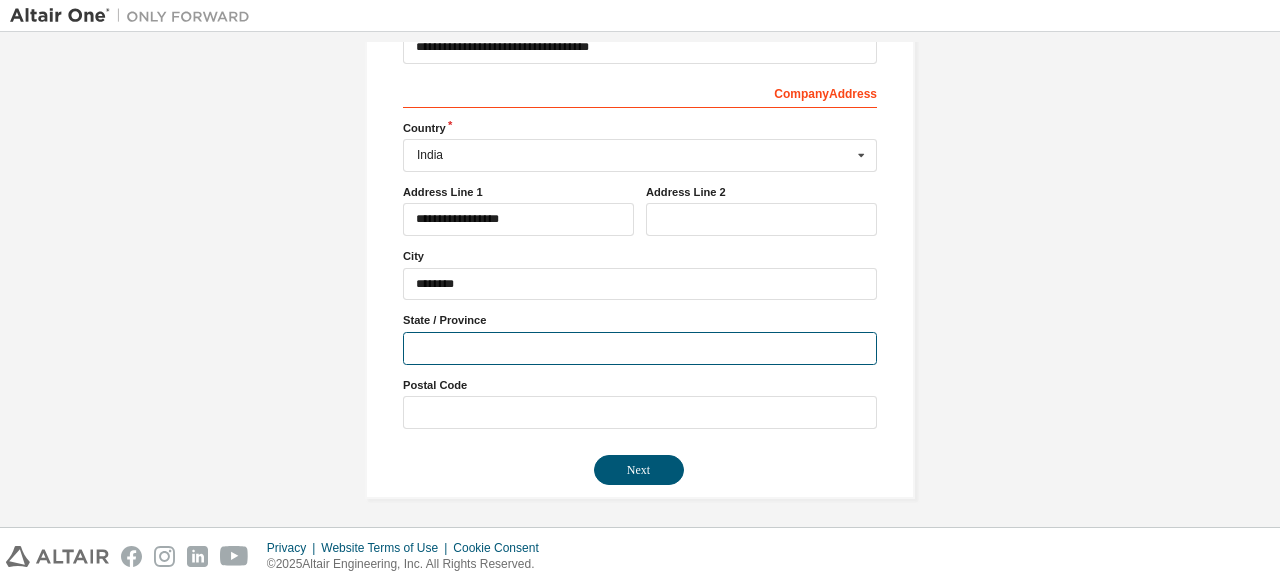click at bounding box center (640, 348) 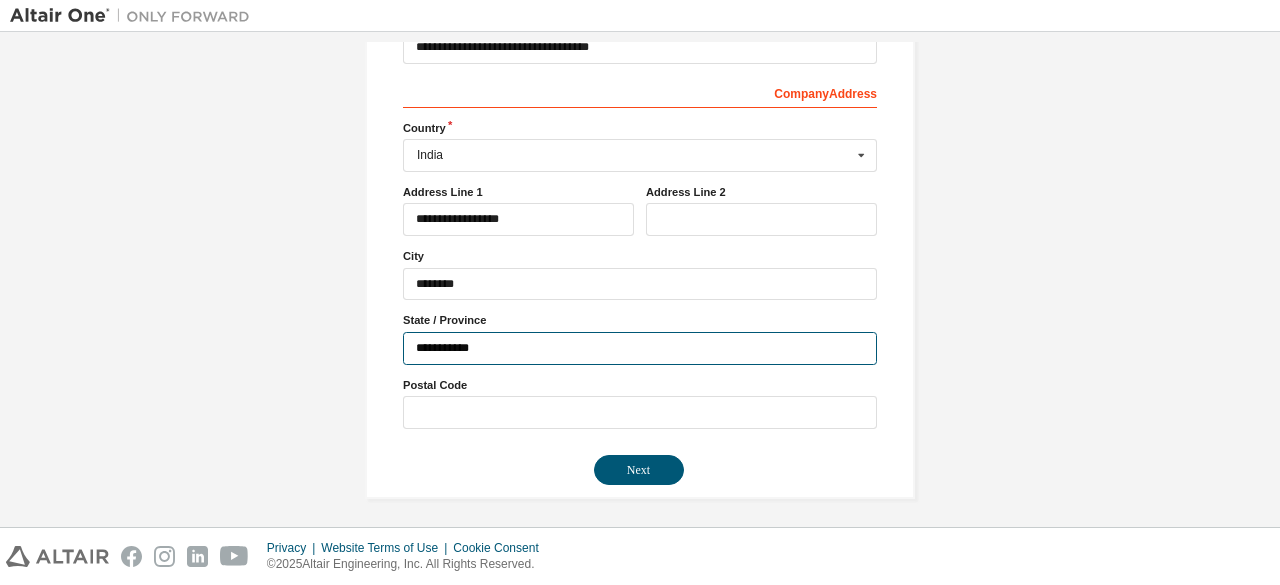 type on "**********" 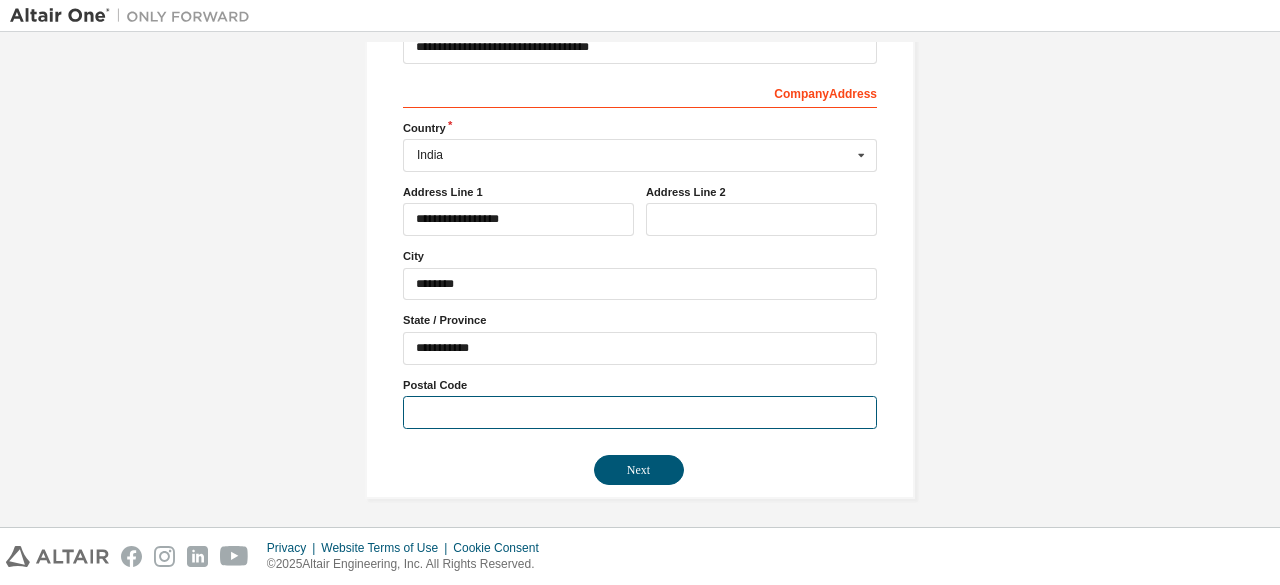 click at bounding box center [640, 412] 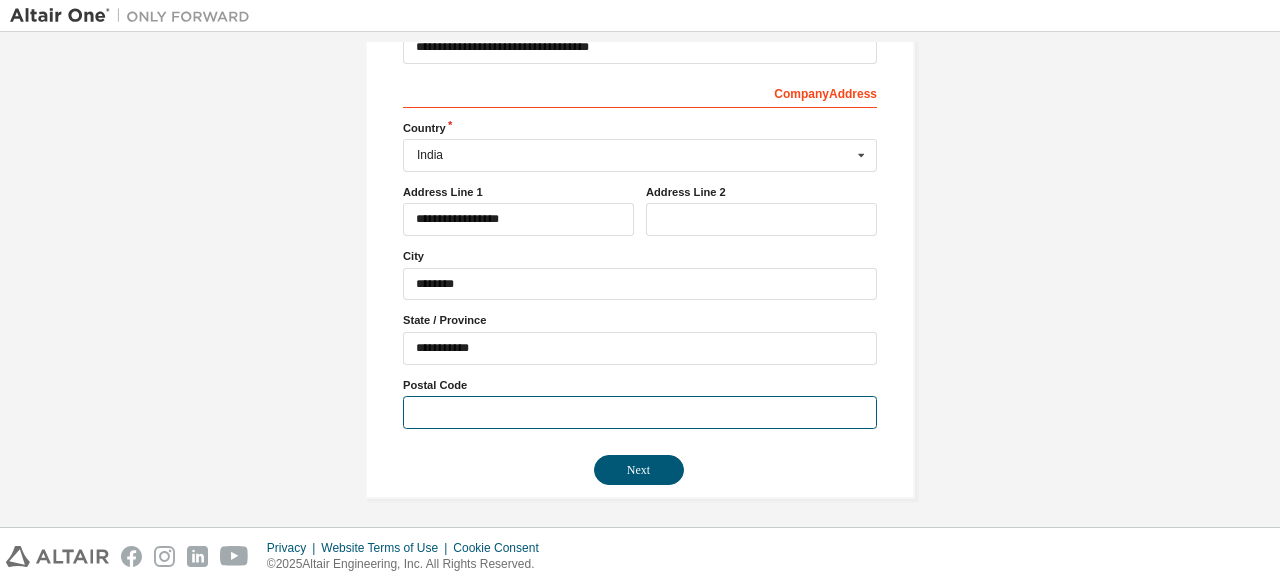 paste on "******" 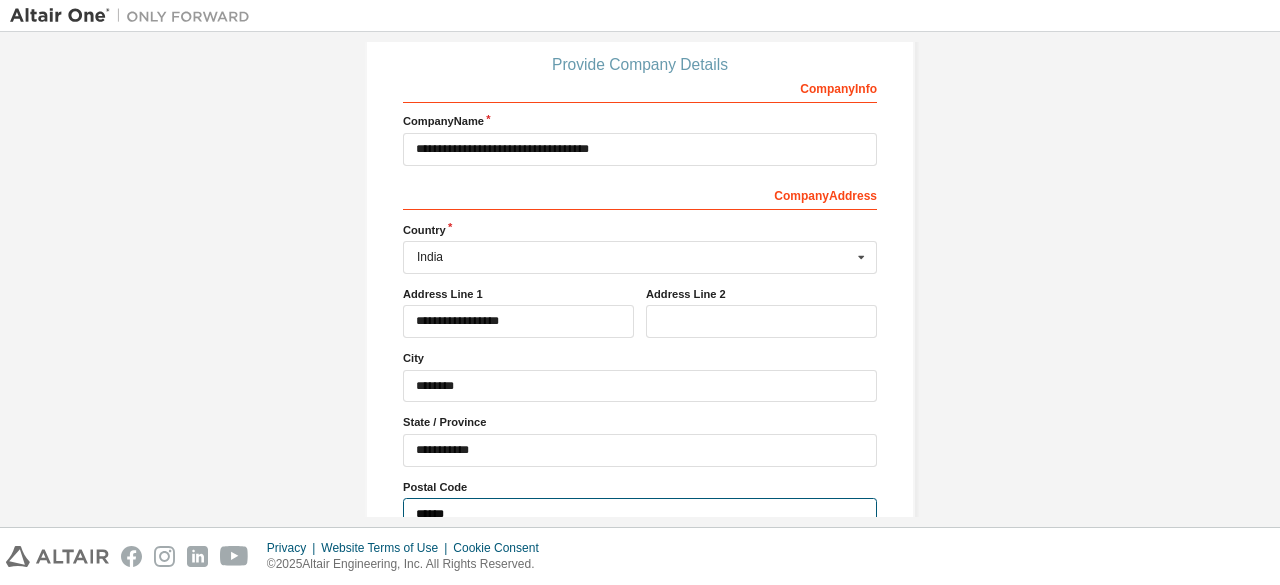 scroll, scrollTop: 323, scrollLeft: 0, axis: vertical 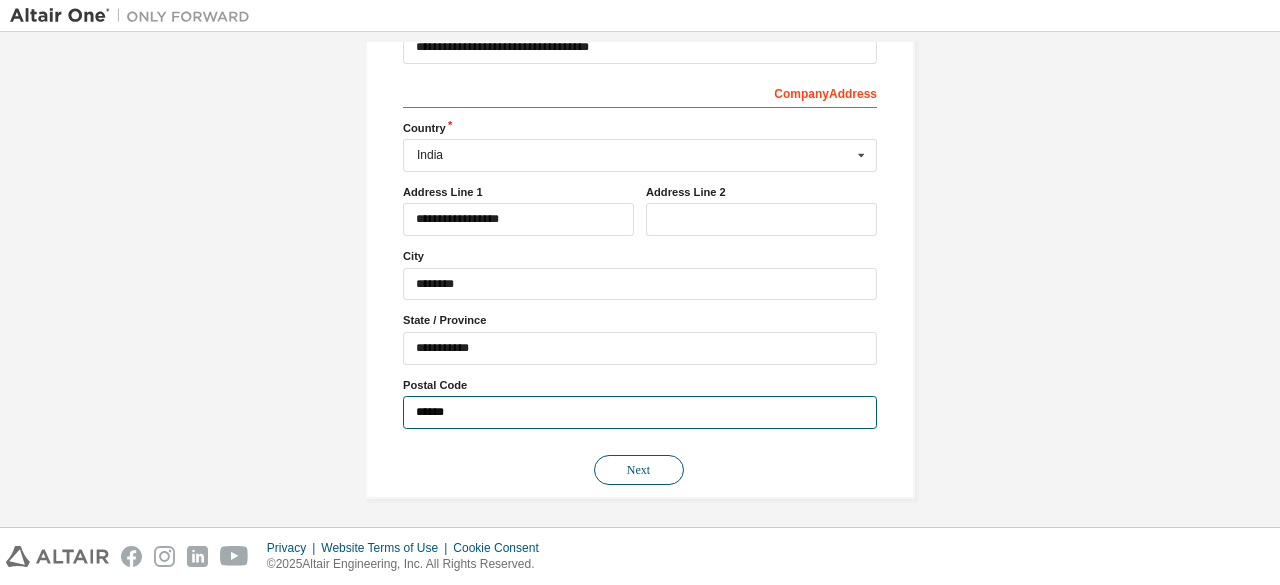 type on "******" 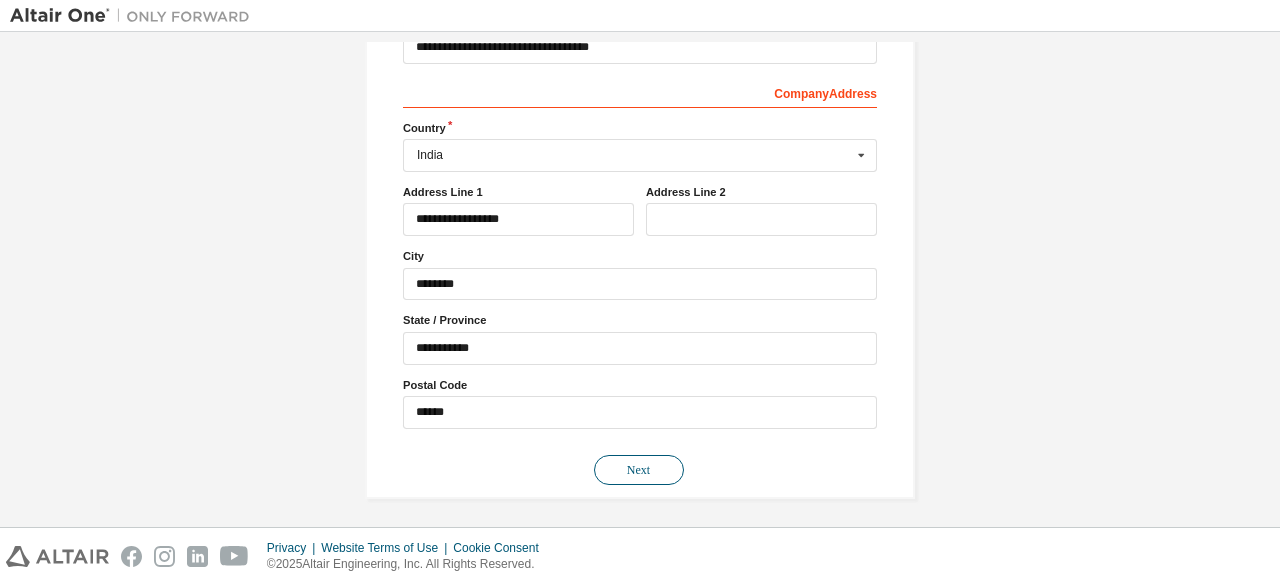 click on "Next" at bounding box center (639, 470) 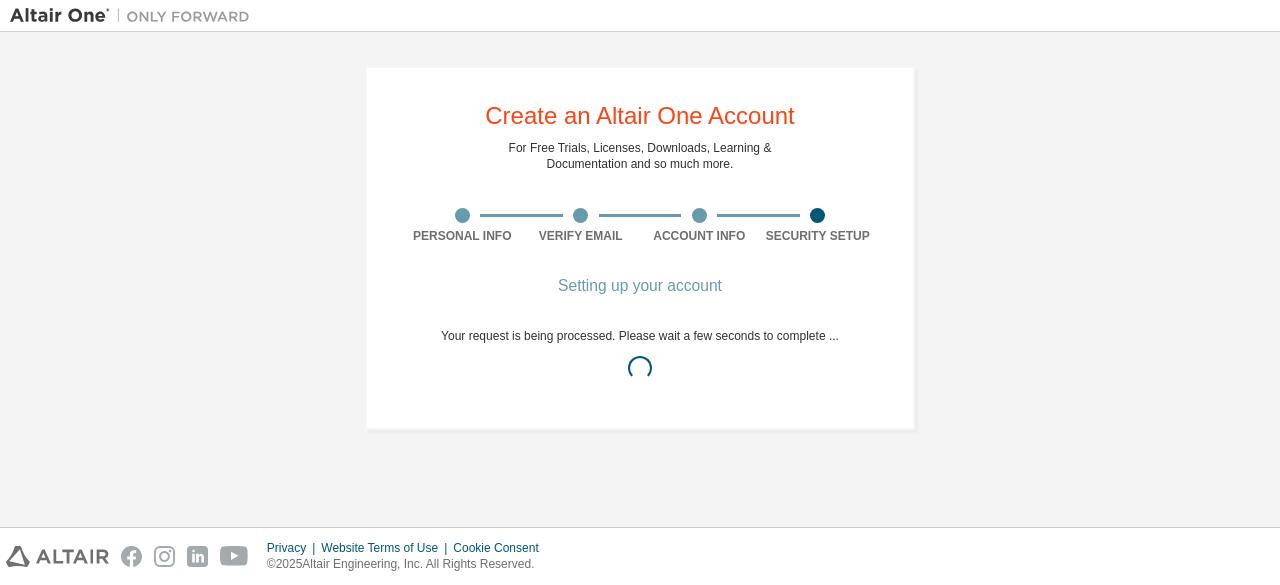 scroll, scrollTop: 0, scrollLeft: 0, axis: both 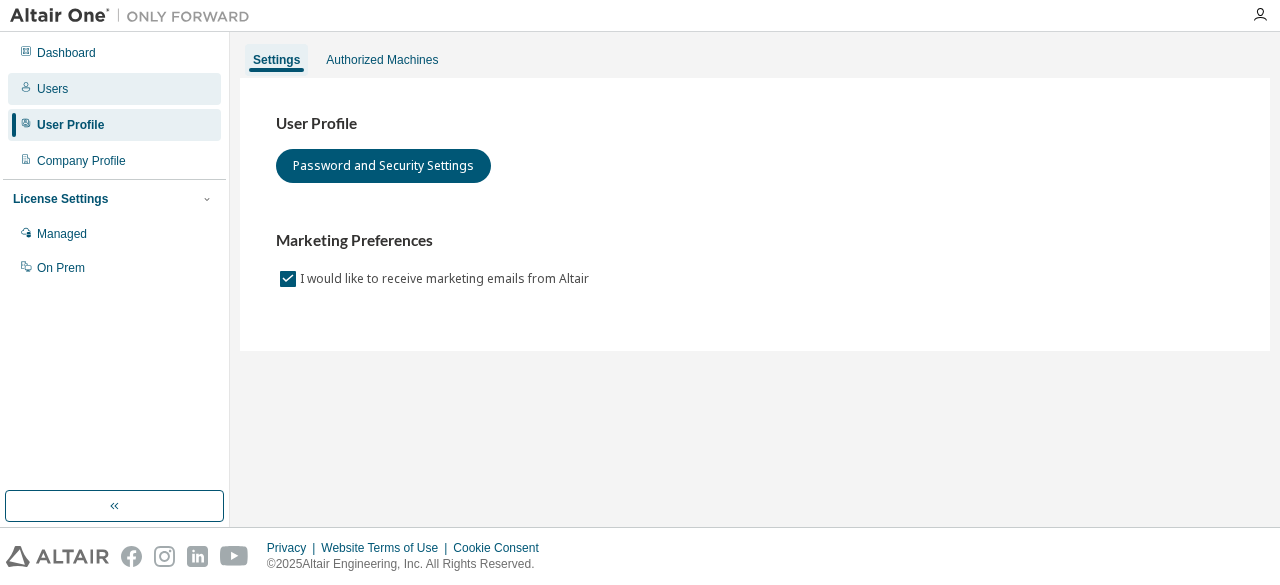 click on "Users" at bounding box center (114, 89) 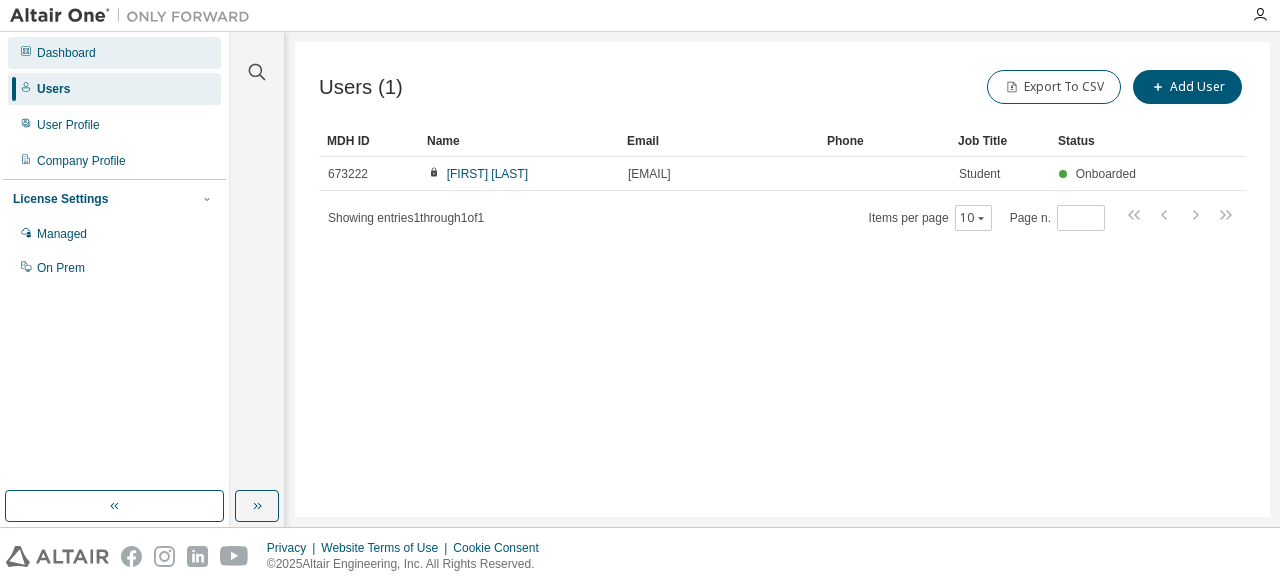 click on "Dashboard" at bounding box center (114, 53) 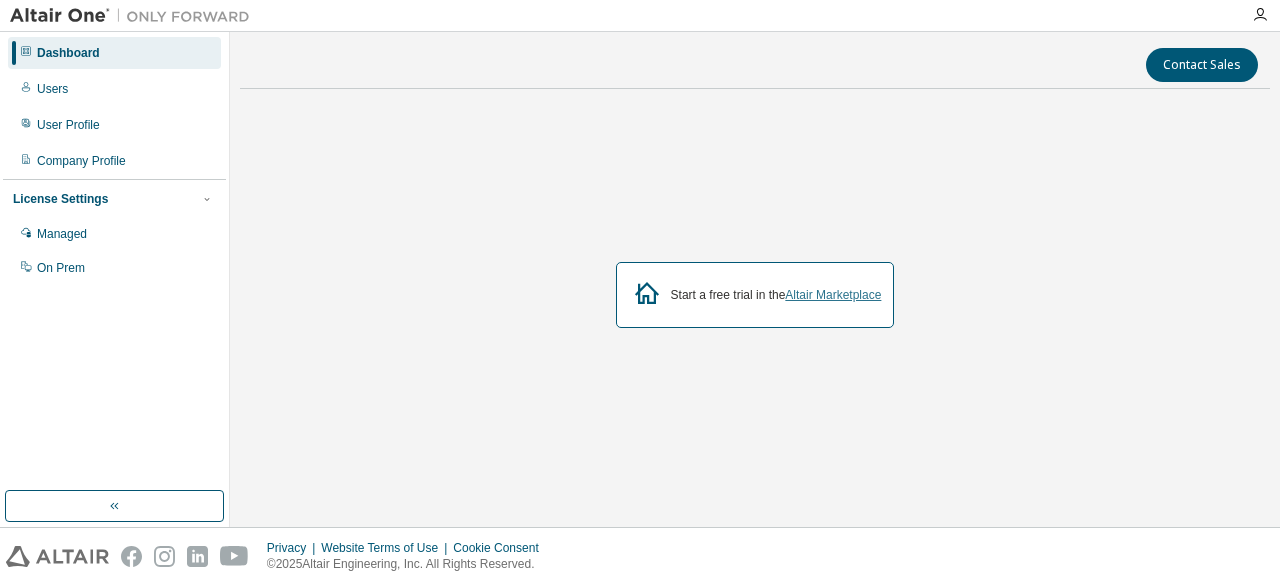 click on "Altair Marketplace" at bounding box center [833, 295] 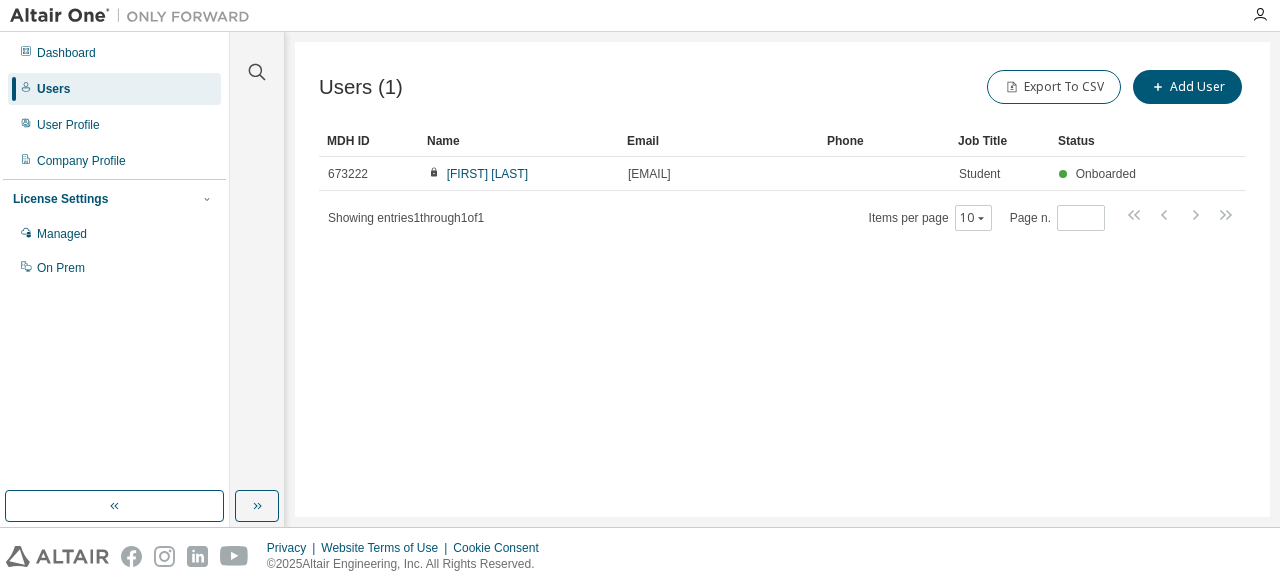 scroll, scrollTop: 0, scrollLeft: 0, axis: both 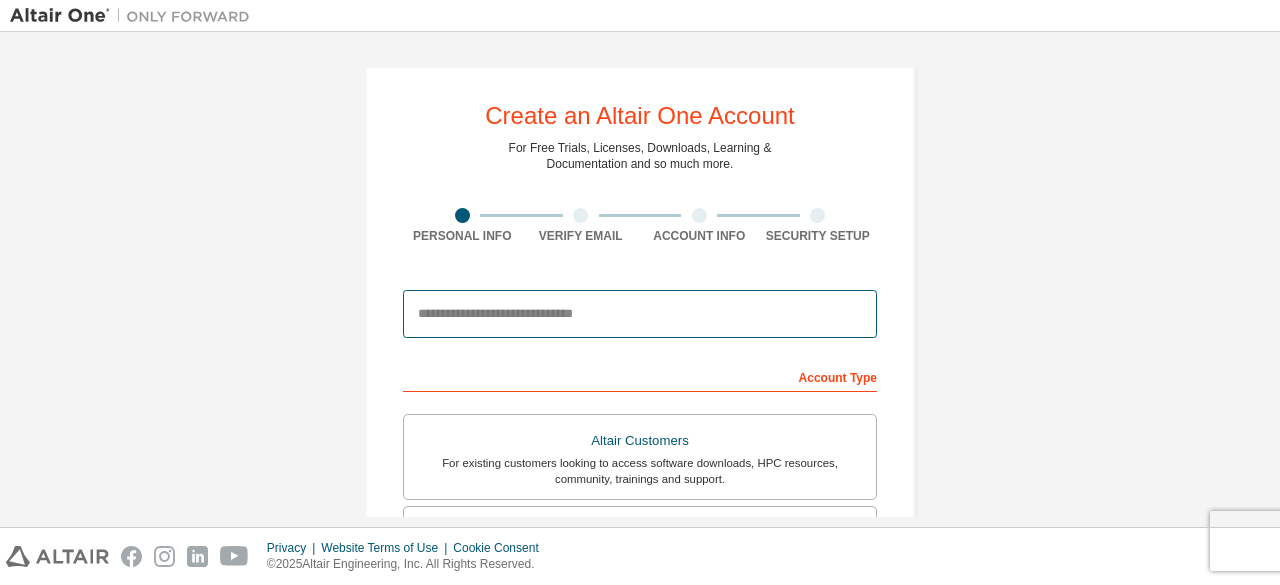 drag, startPoint x: 0, startPoint y: 0, endPoint x: 508, endPoint y: 326, distance: 603.60583 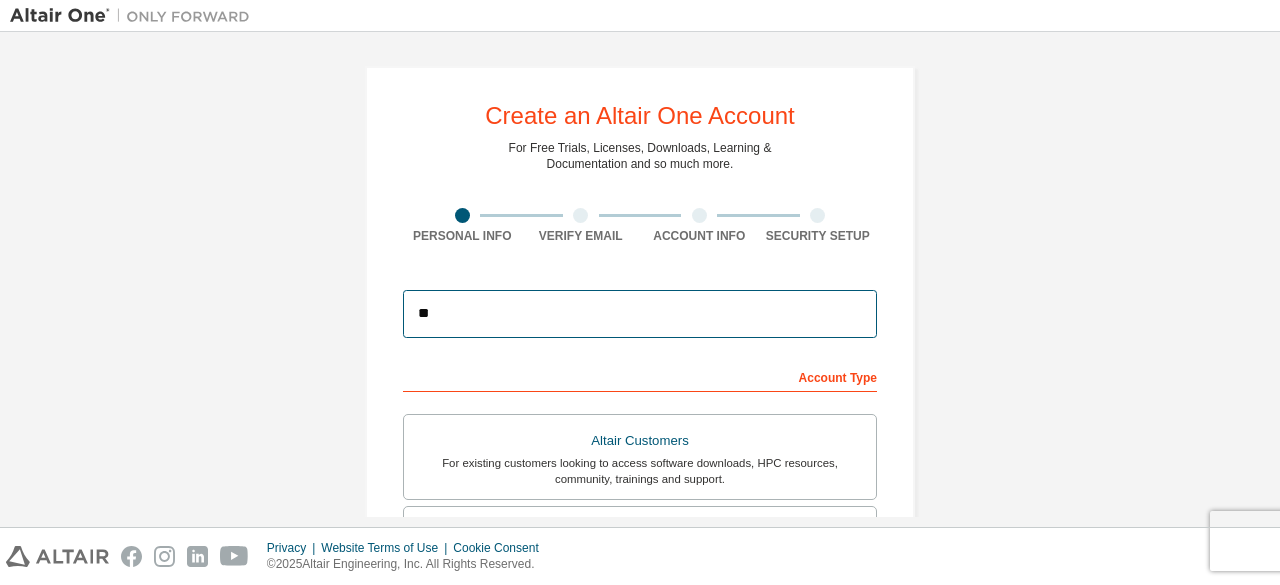 type on "**********" 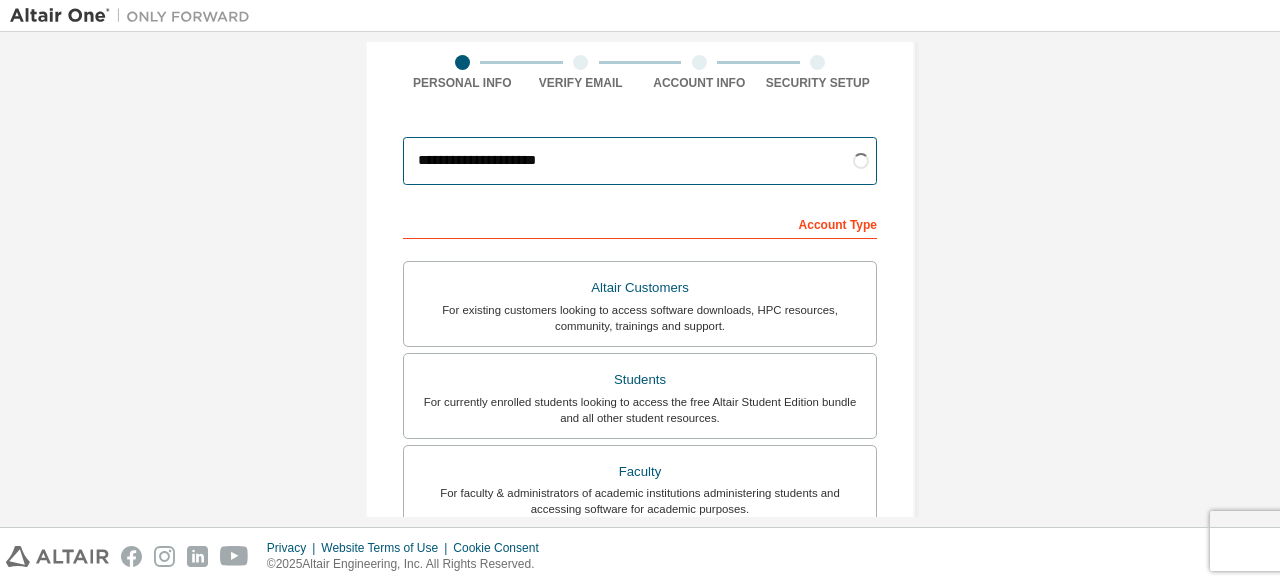 scroll, scrollTop: 200, scrollLeft: 0, axis: vertical 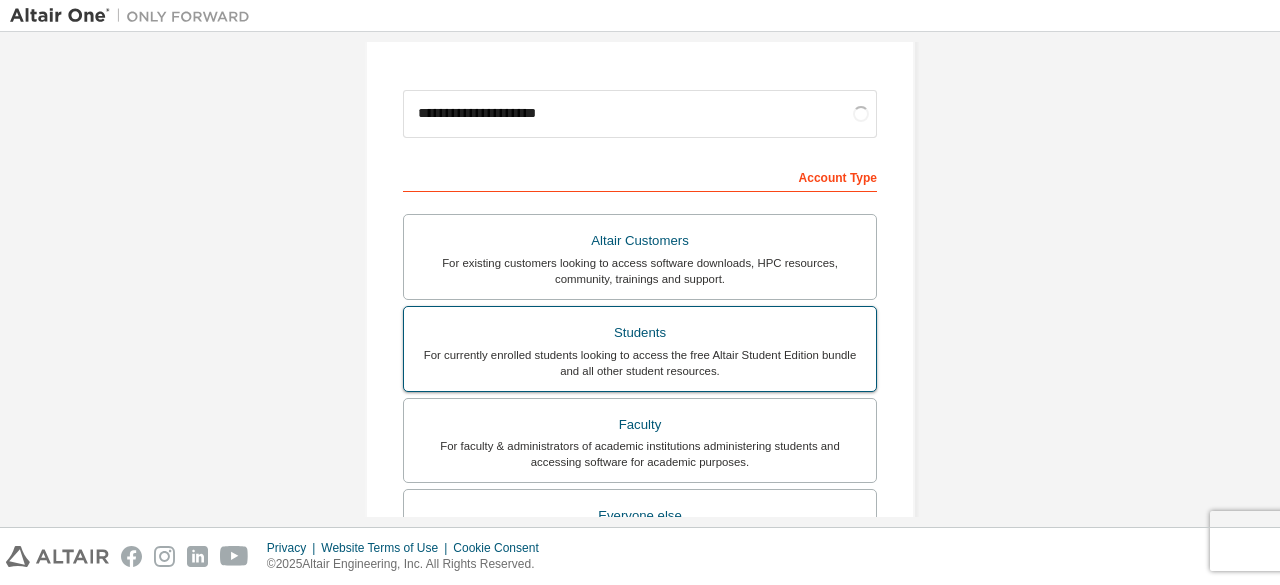 click on "For currently enrolled students looking to access the free Altair Student Edition bundle and all other student resources." at bounding box center (640, 363) 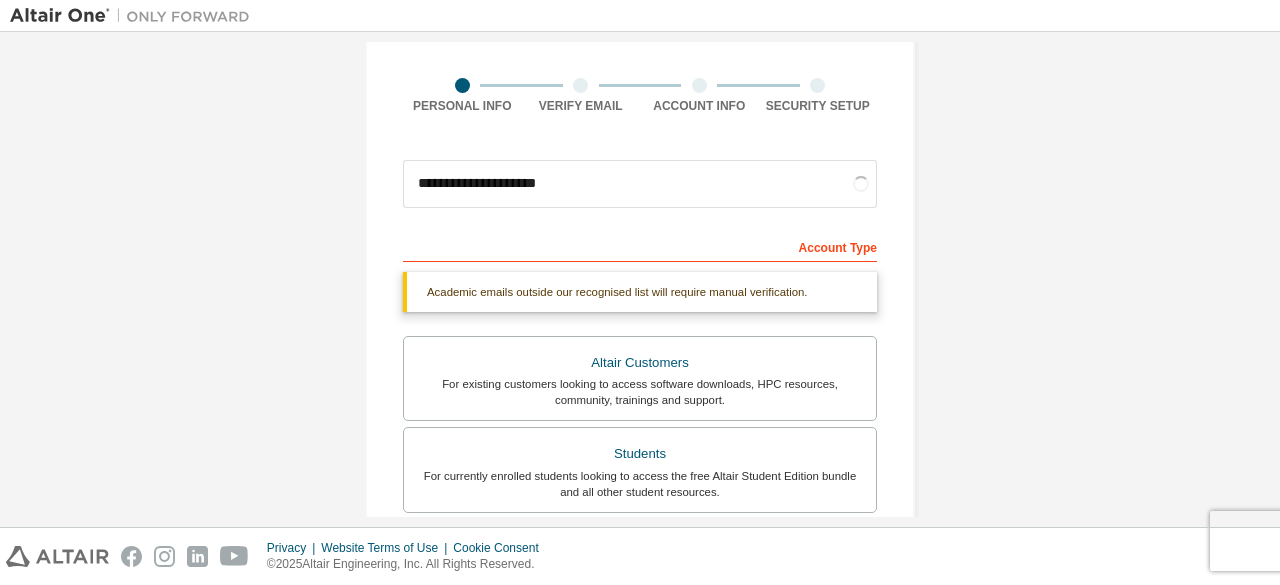 scroll, scrollTop: 100, scrollLeft: 0, axis: vertical 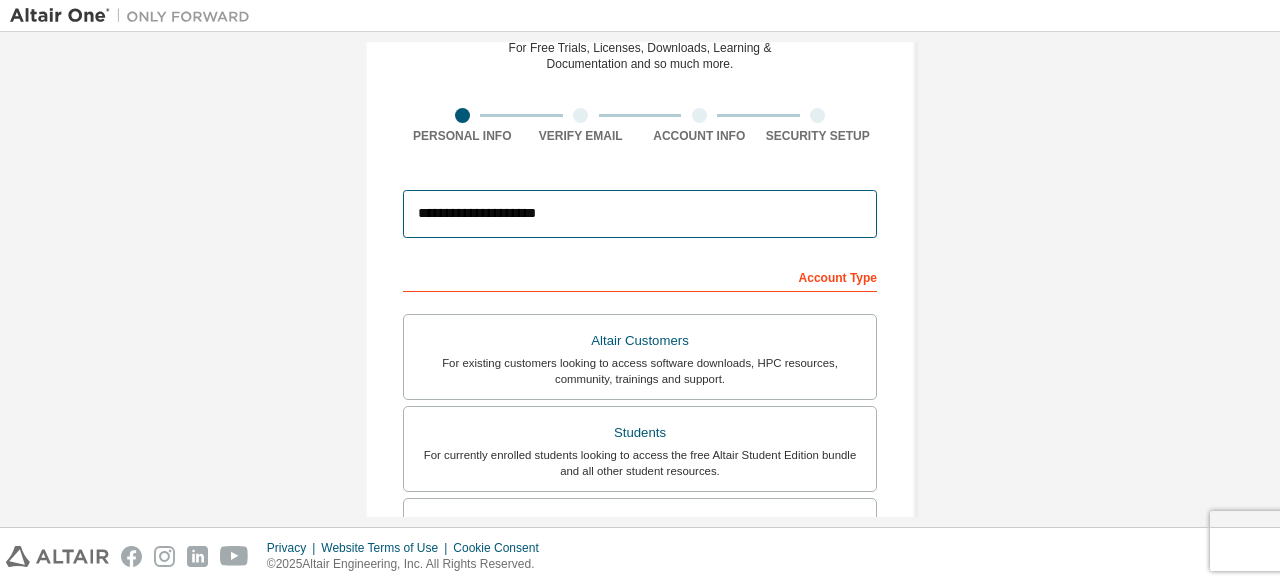 drag, startPoint x: 608, startPoint y: 219, endPoint x: 407, endPoint y: 221, distance: 201.00995 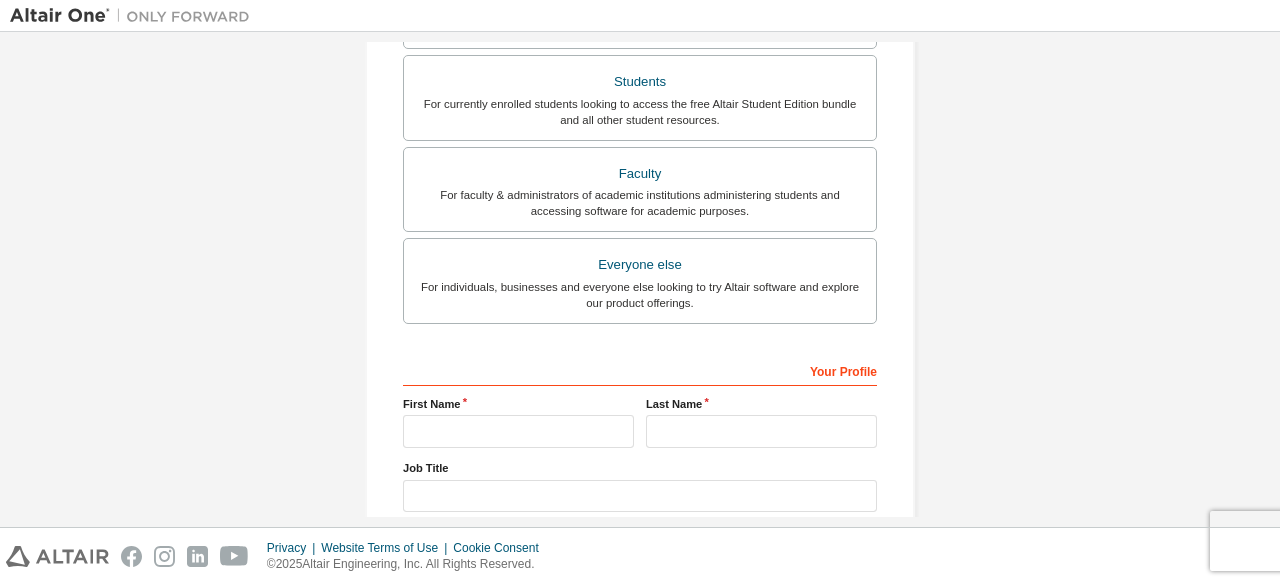 scroll, scrollTop: 500, scrollLeft: 0, axis: vertical 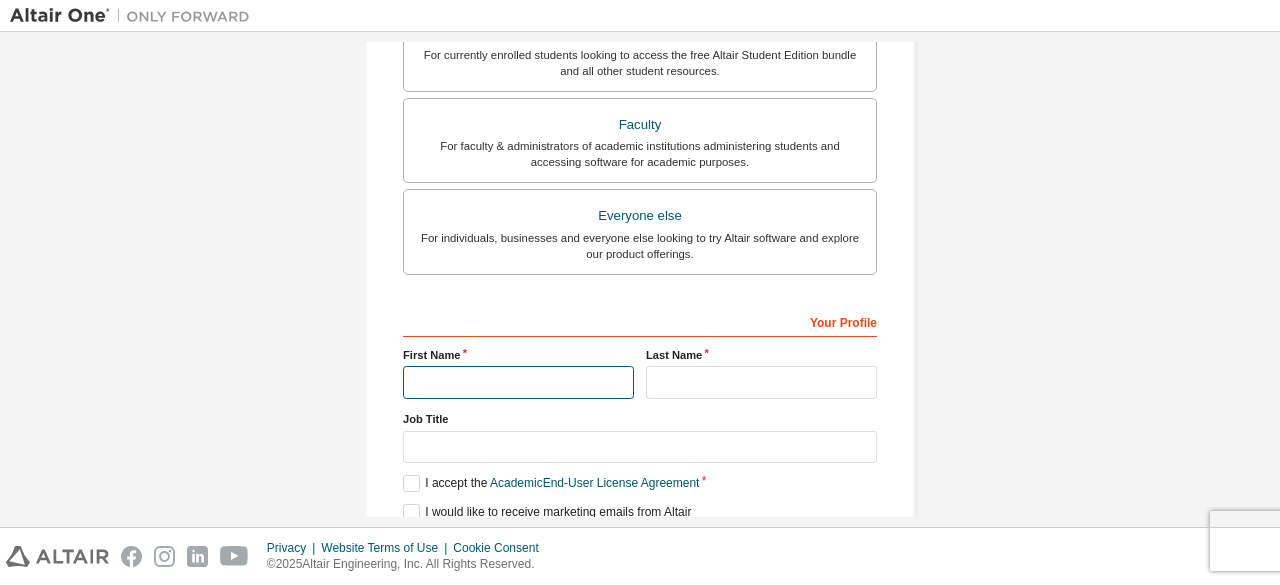 click at bounding box center [518, 382] 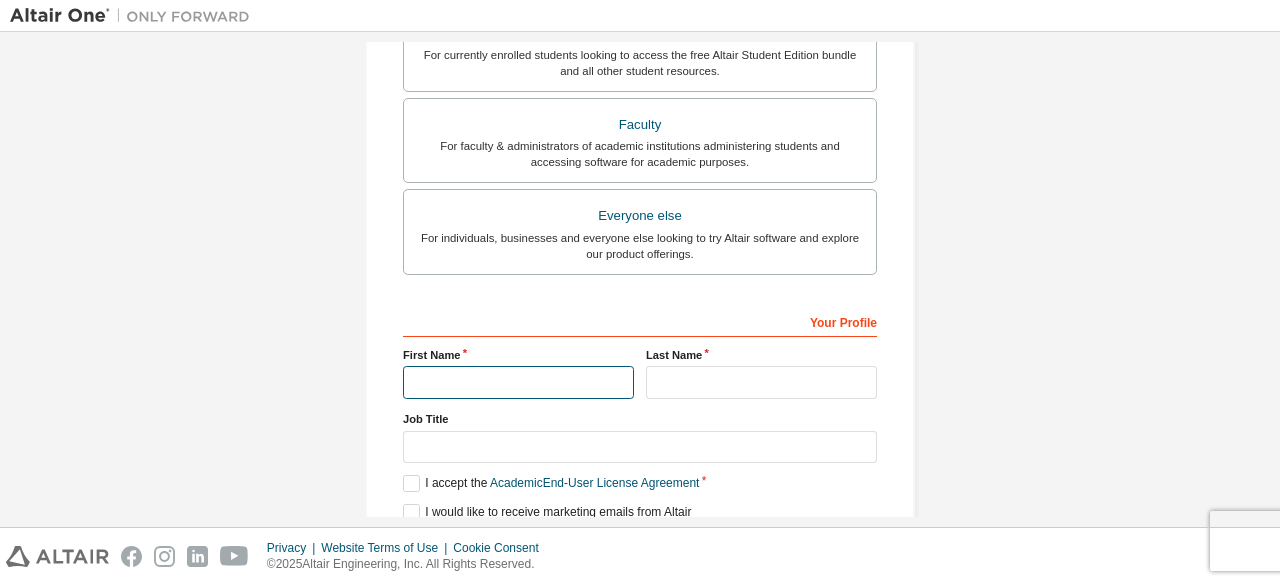 type on "******" 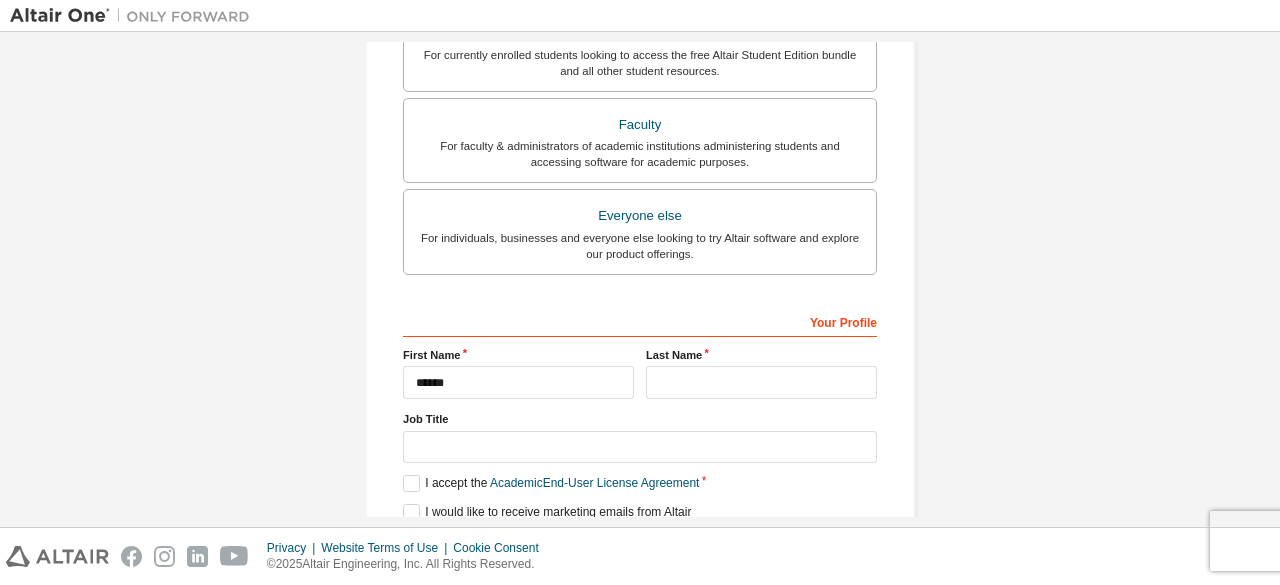 type on "*****" 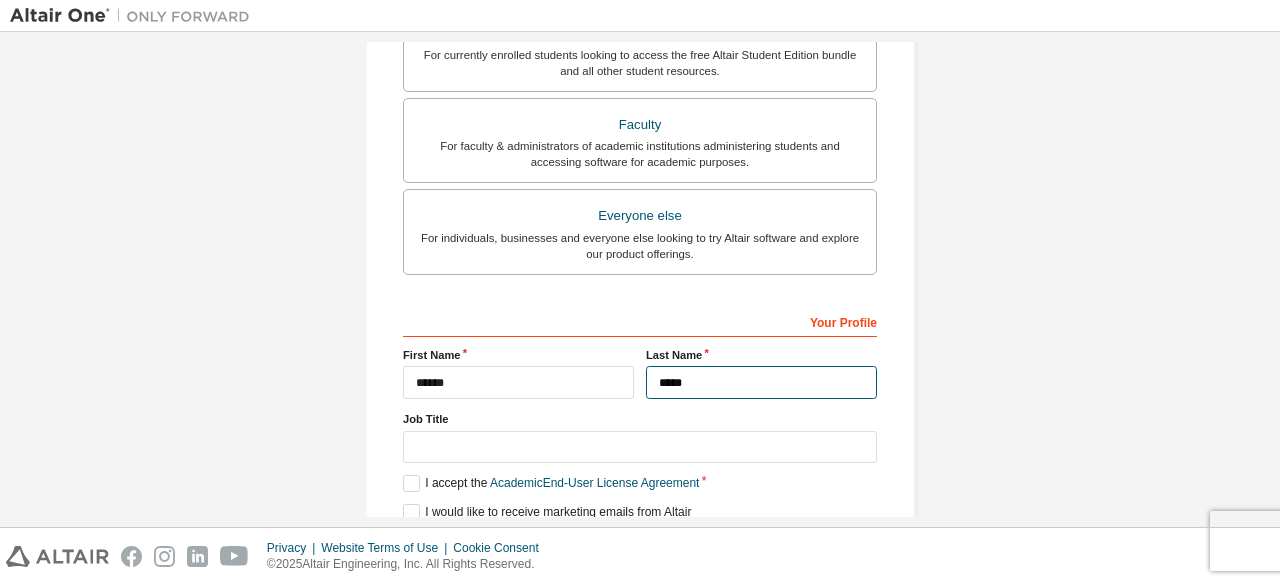 drag, startPoint x: 730, startPoint y: 385, endPoint x: 584, endPoint y: 361, distance: 147.95946 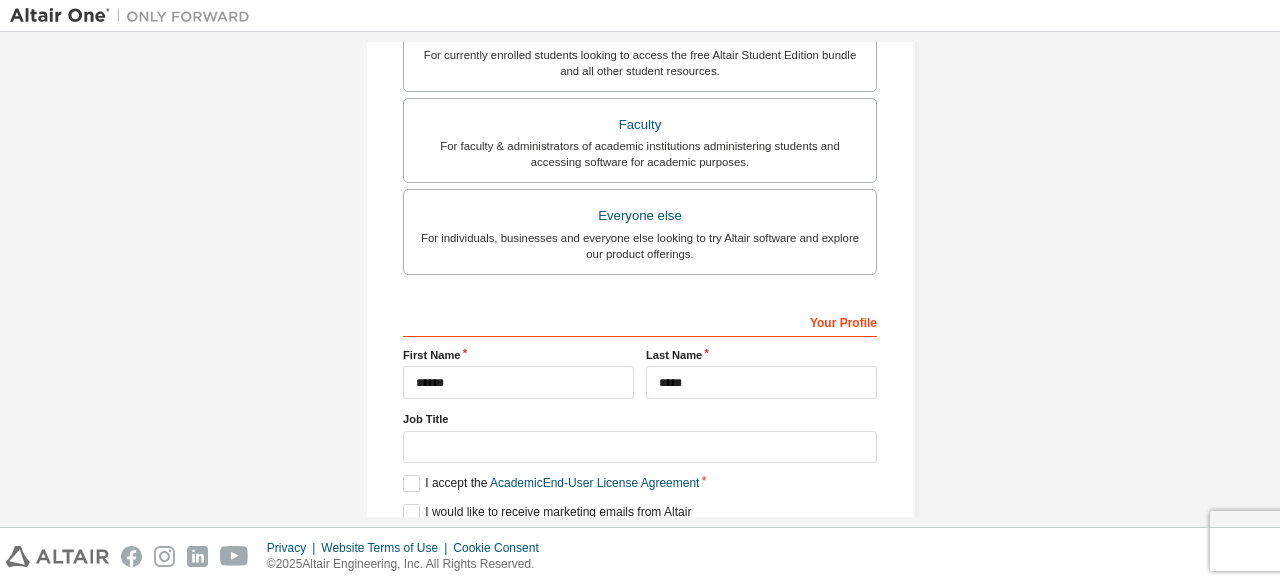 drag, startPoint x: 522, startPoint y: 361, endPoint x: 372, endPoint y: 374, distance: 150.56229 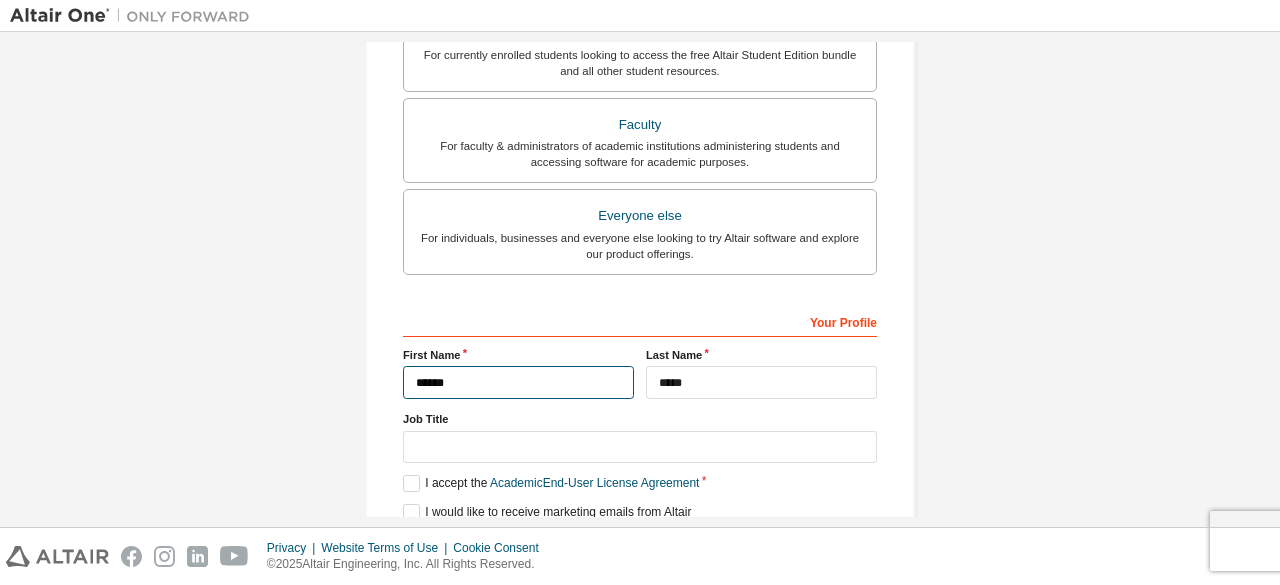 drag, startPoint x: 446, startPoint y: 373, endPoint x: 371, endPoint y: 371, distance: 75.026665 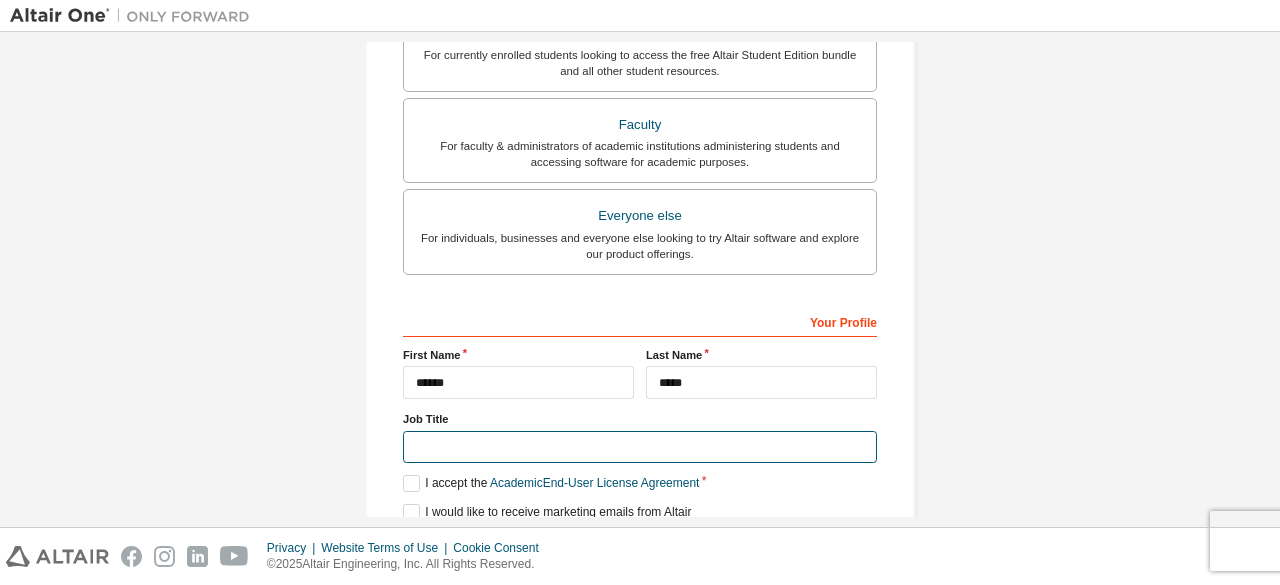 click at bounding box center [640, 447] 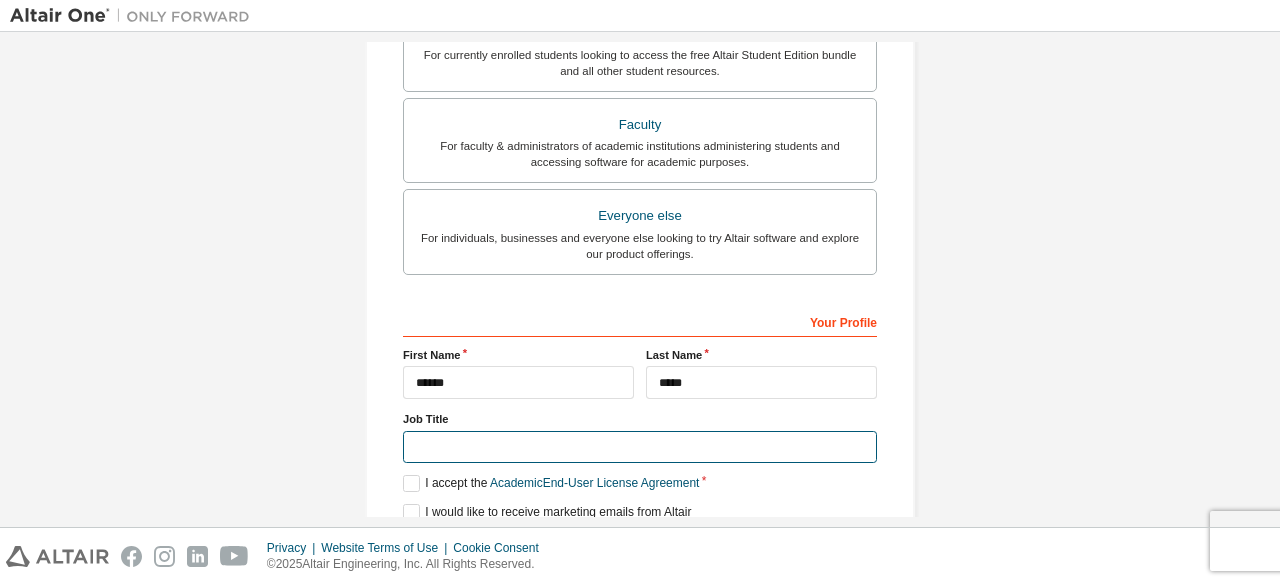 type on "*******" 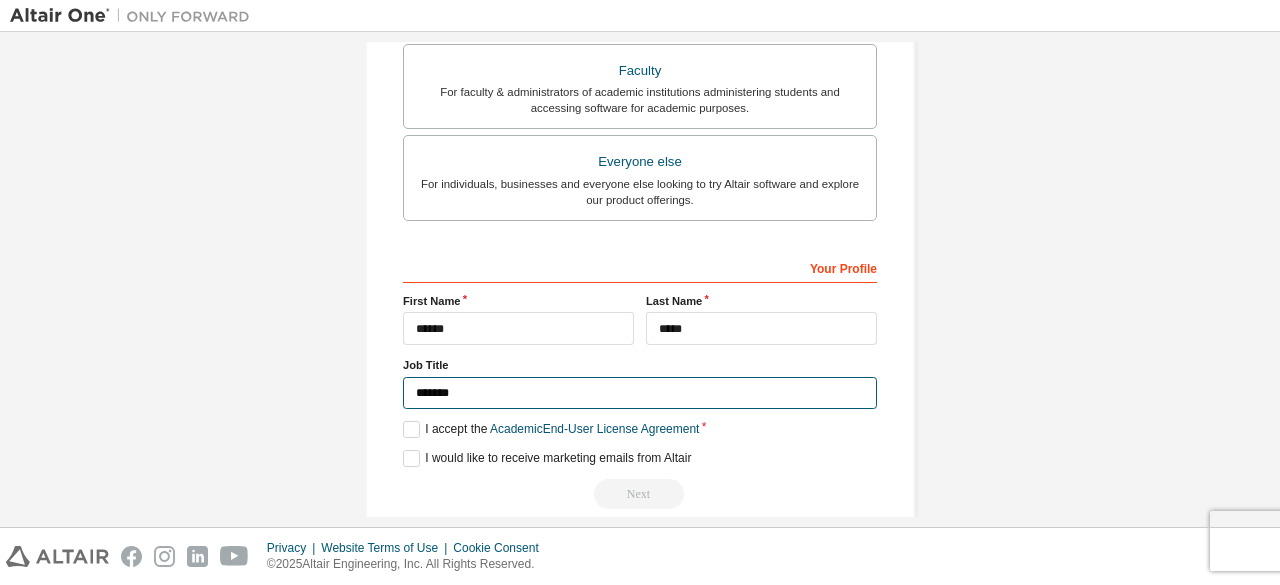 scroll, scrollTop: 578, scrollLeft: 0, axis: vertical 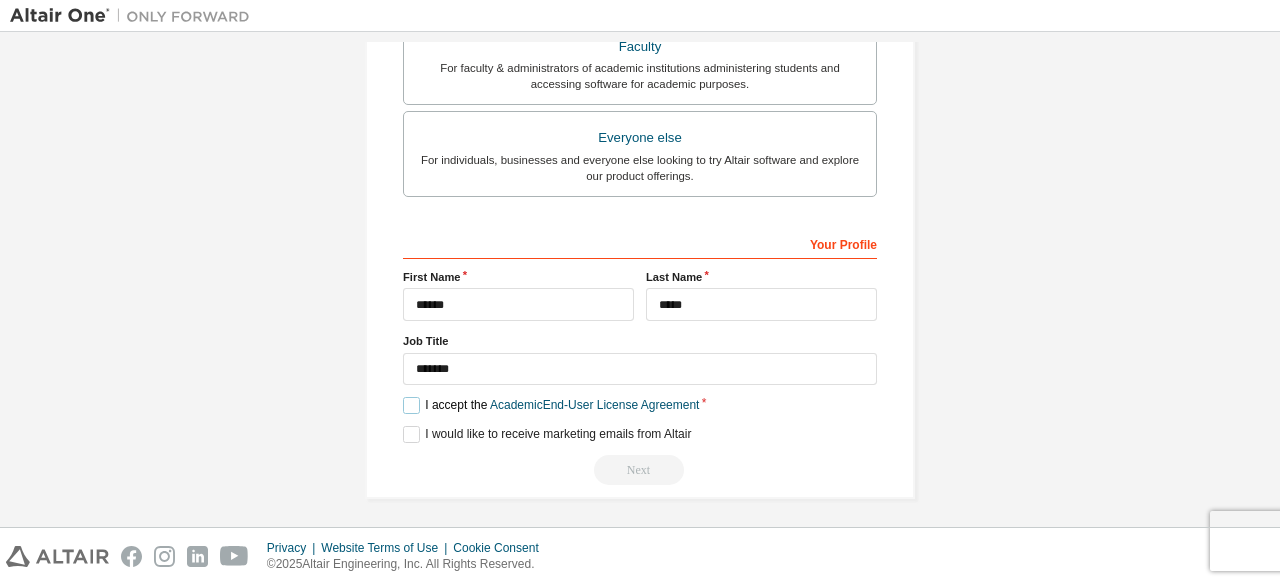 click on "I accept the   Academic   End-User License Agreement" at bounding box center [551, 405] 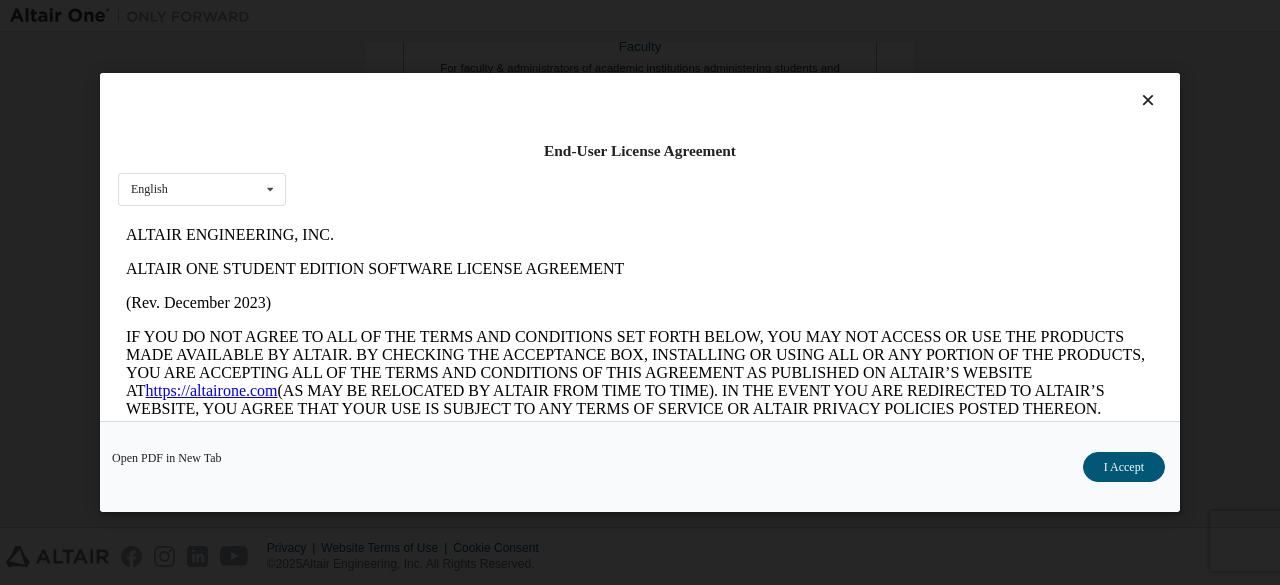scroll, scrollTop: 0, scrollLeft: 0, axis: both 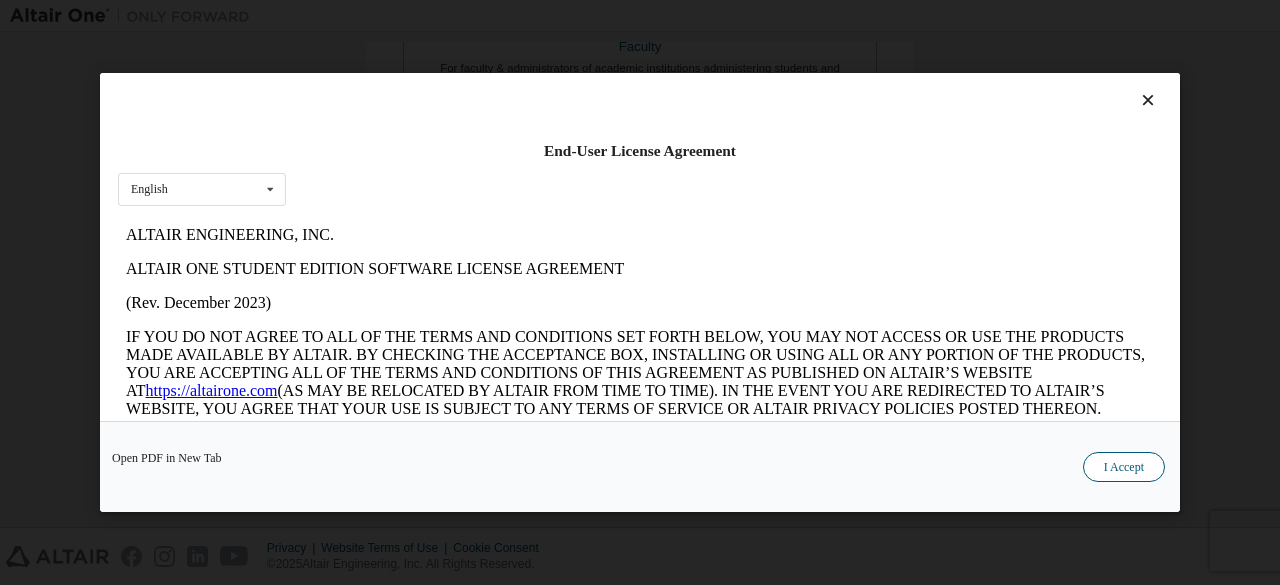 click on "I Accept" at bounding box center (1124, 467) 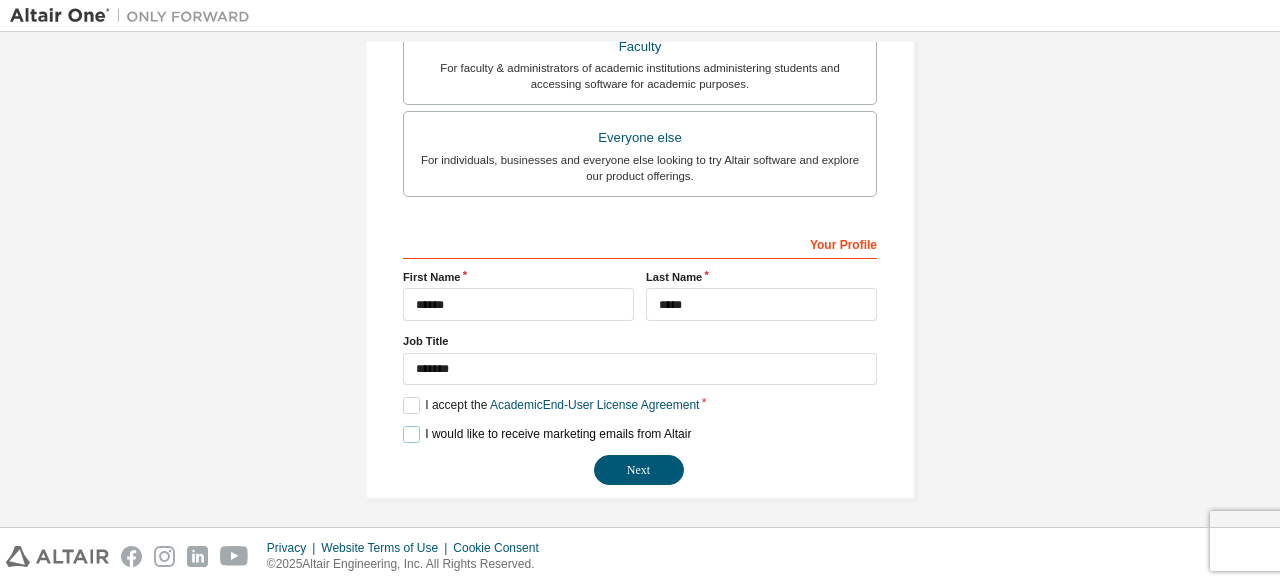 click on "I would like to receive marketing emails from Altair" at bounding box center (547, 434) 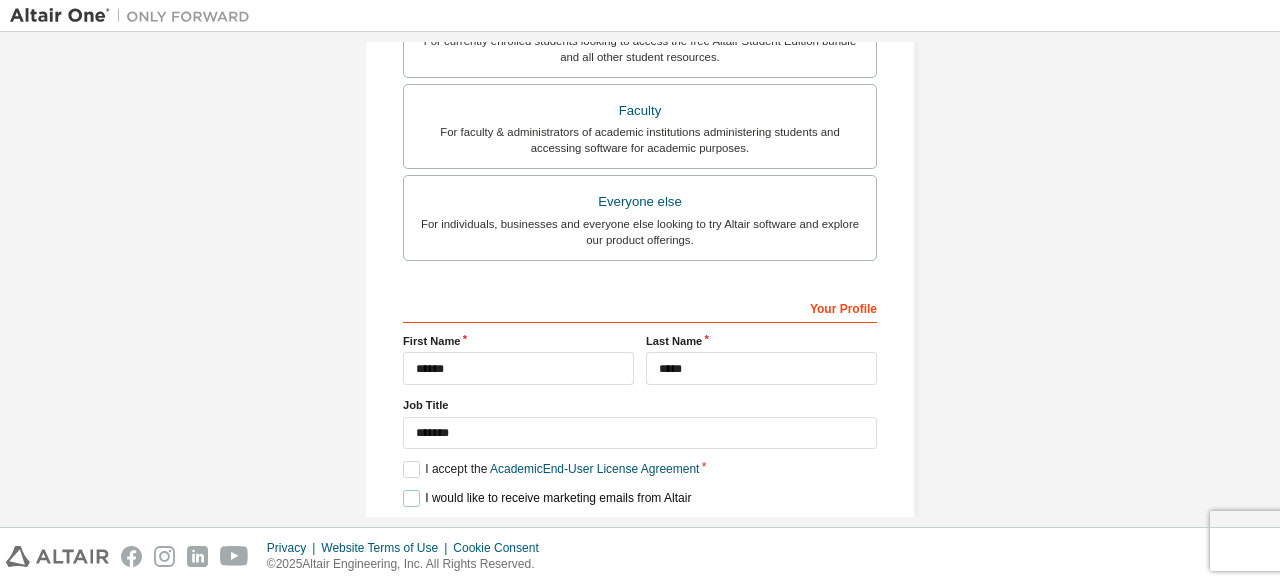scroll, scrollTop: 578, scrollLeft: 0, axis: vertical 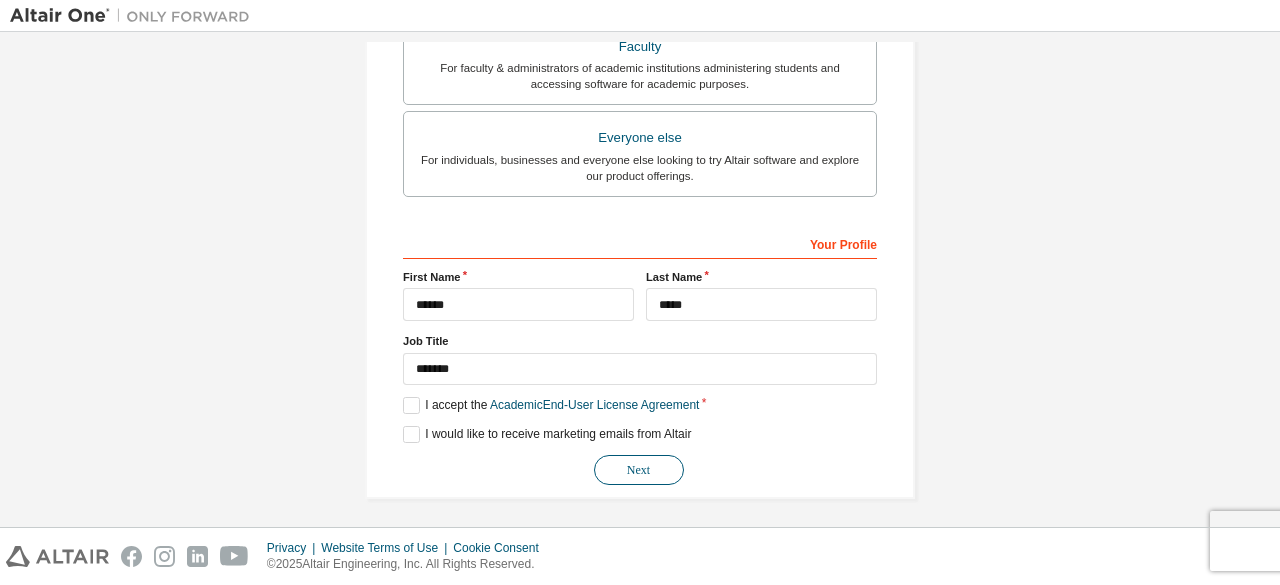 click on "Next" at bounding box center (639, 470) 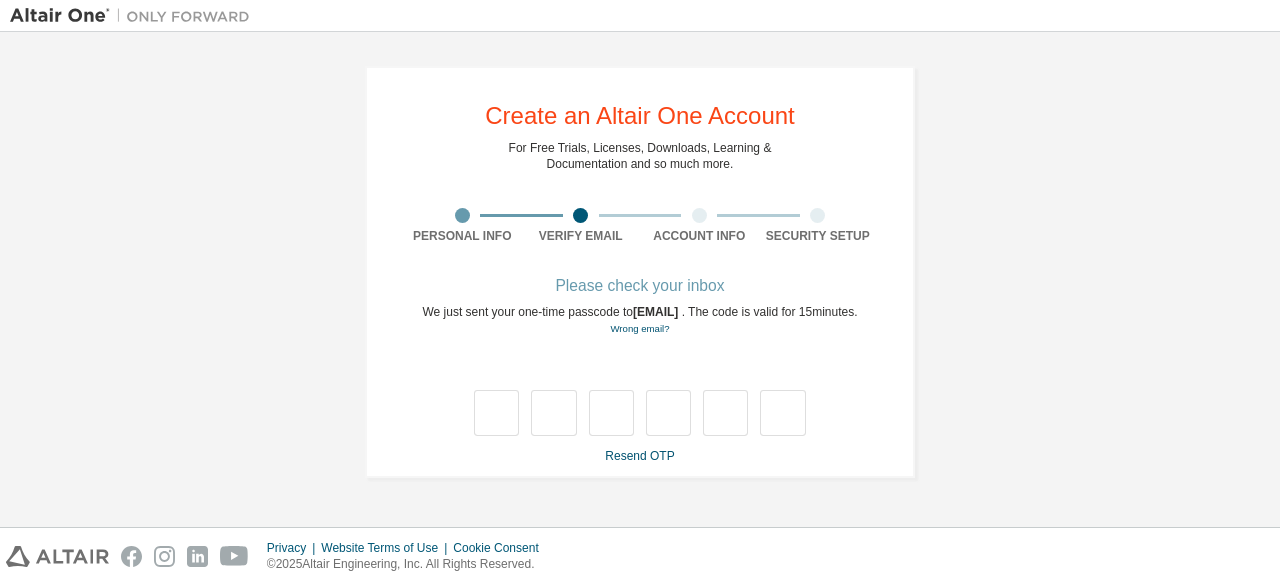 scroll, scrollTop: 0, scrollLeft: 0, axis: both 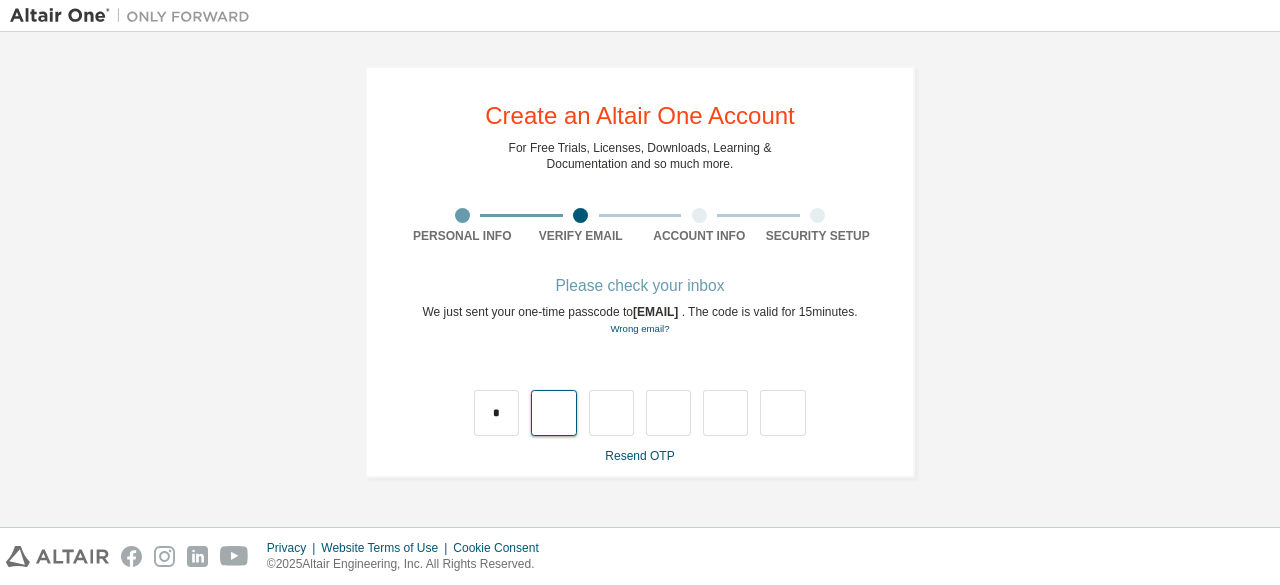 type on "*" 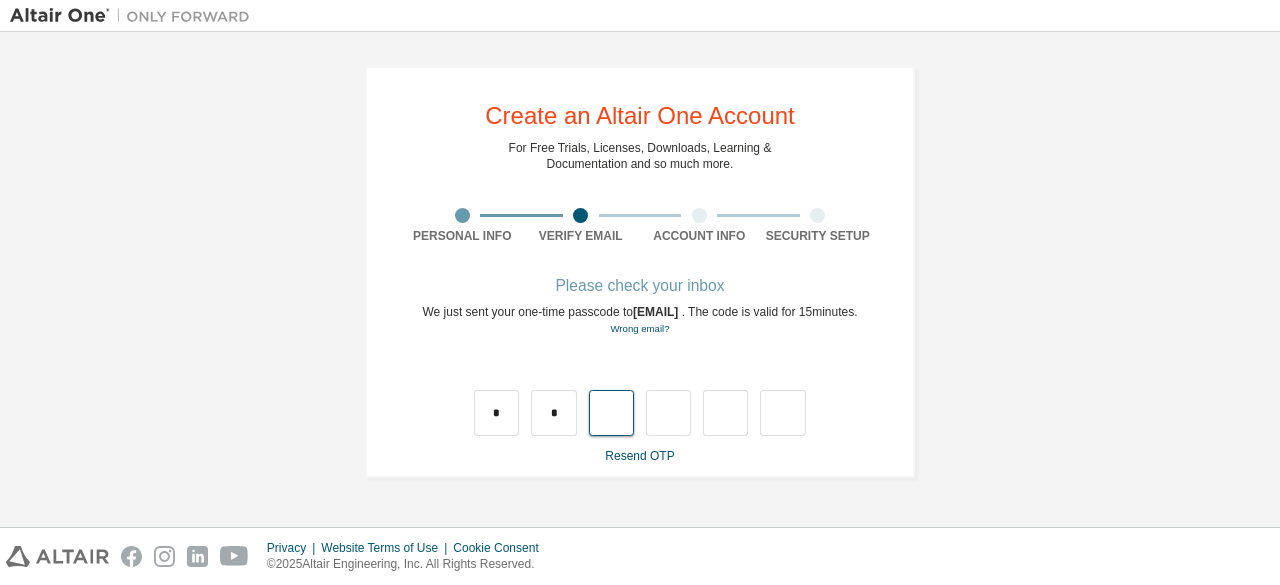 type on "*" 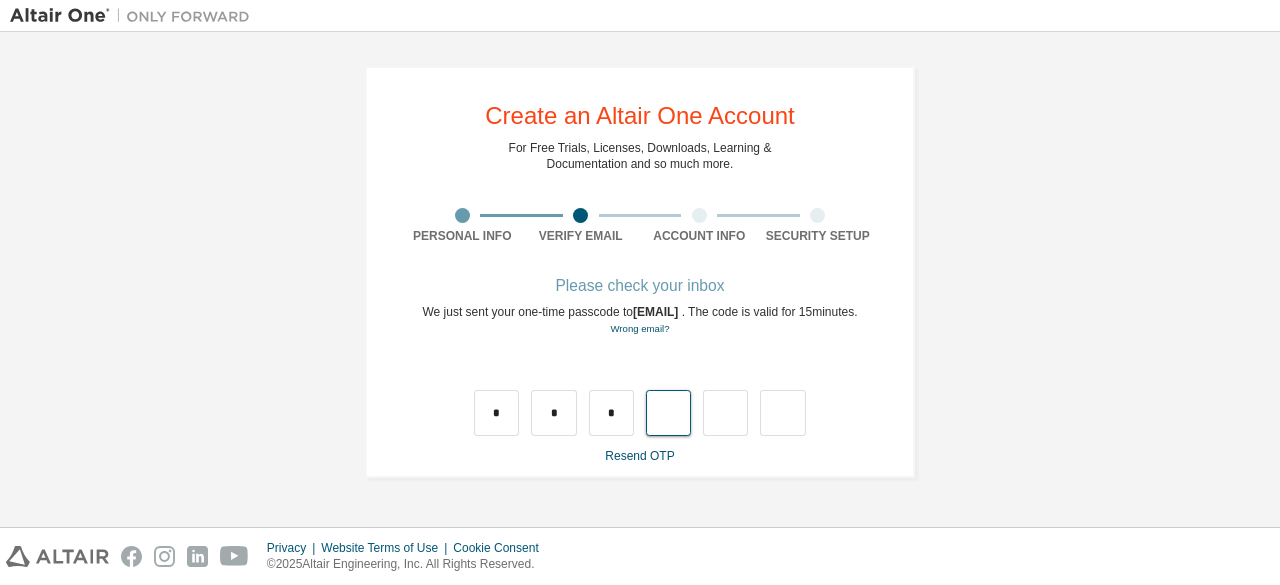 type on "*" 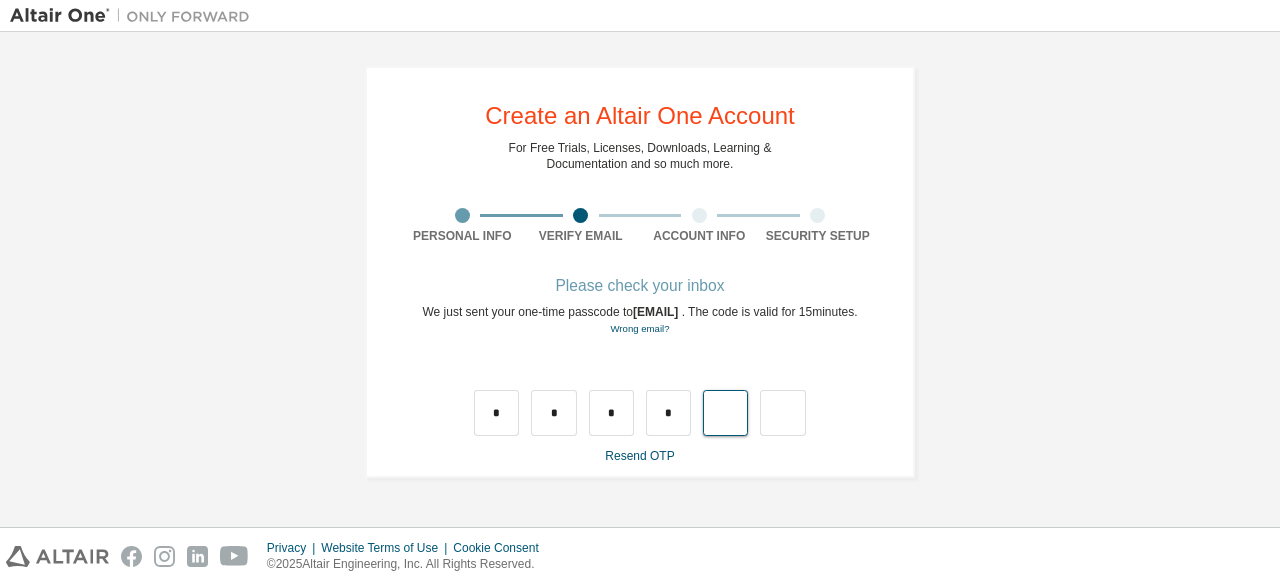 type on "*" 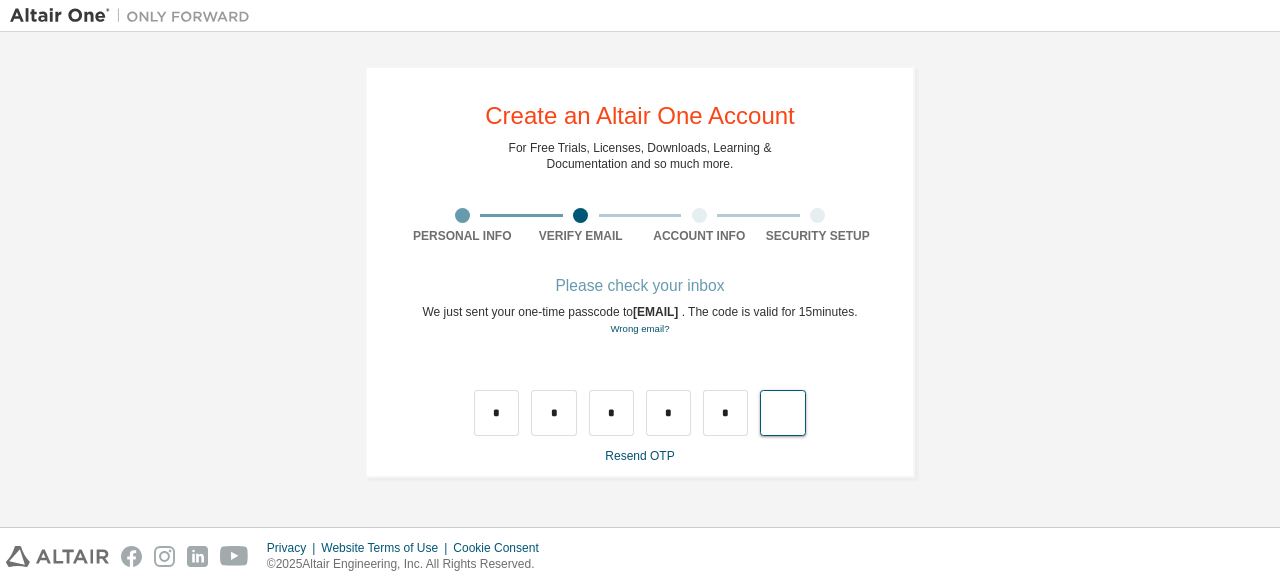 type on "*" 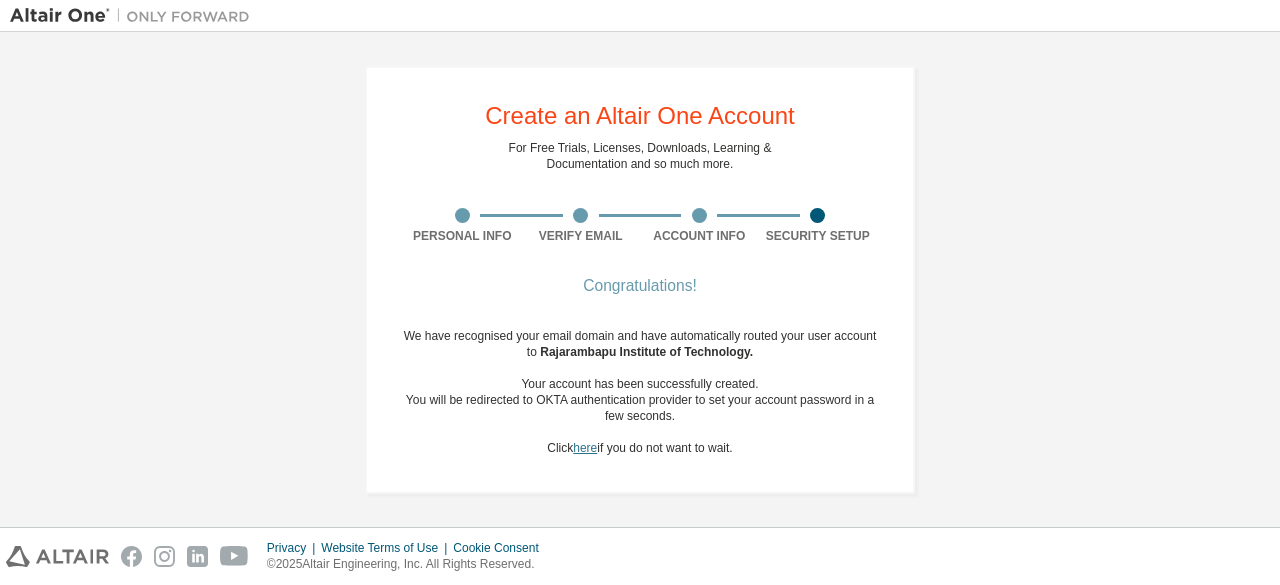 click on "here" at bounding box center (585, 448) 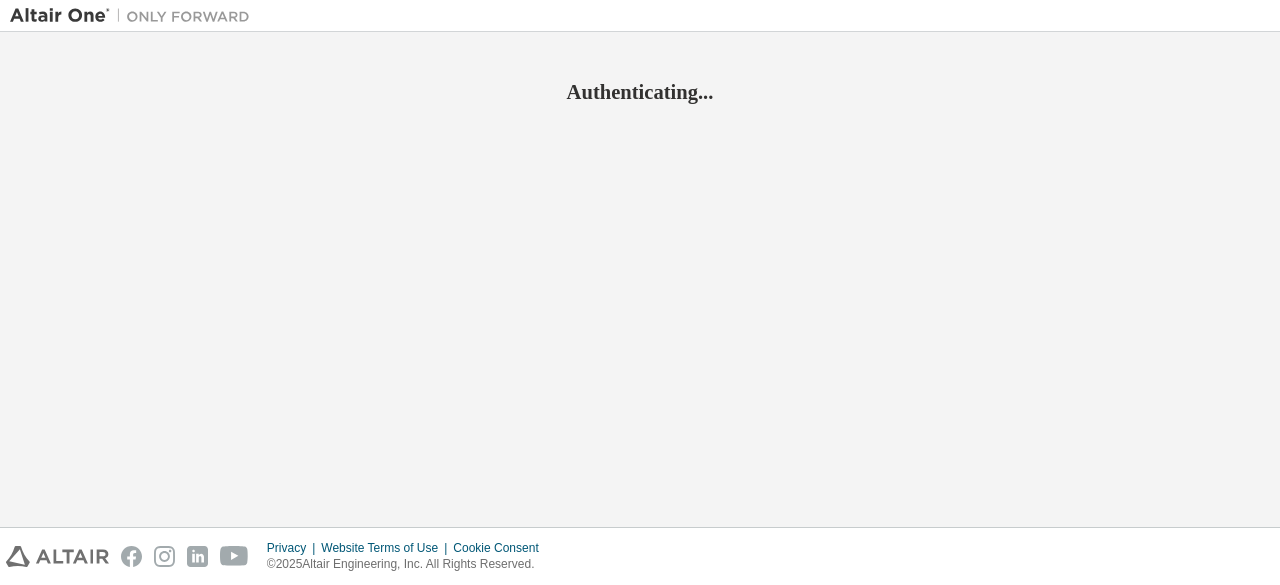 scroll, scrollTop: 0, scrollLeft: 0, axis: both 